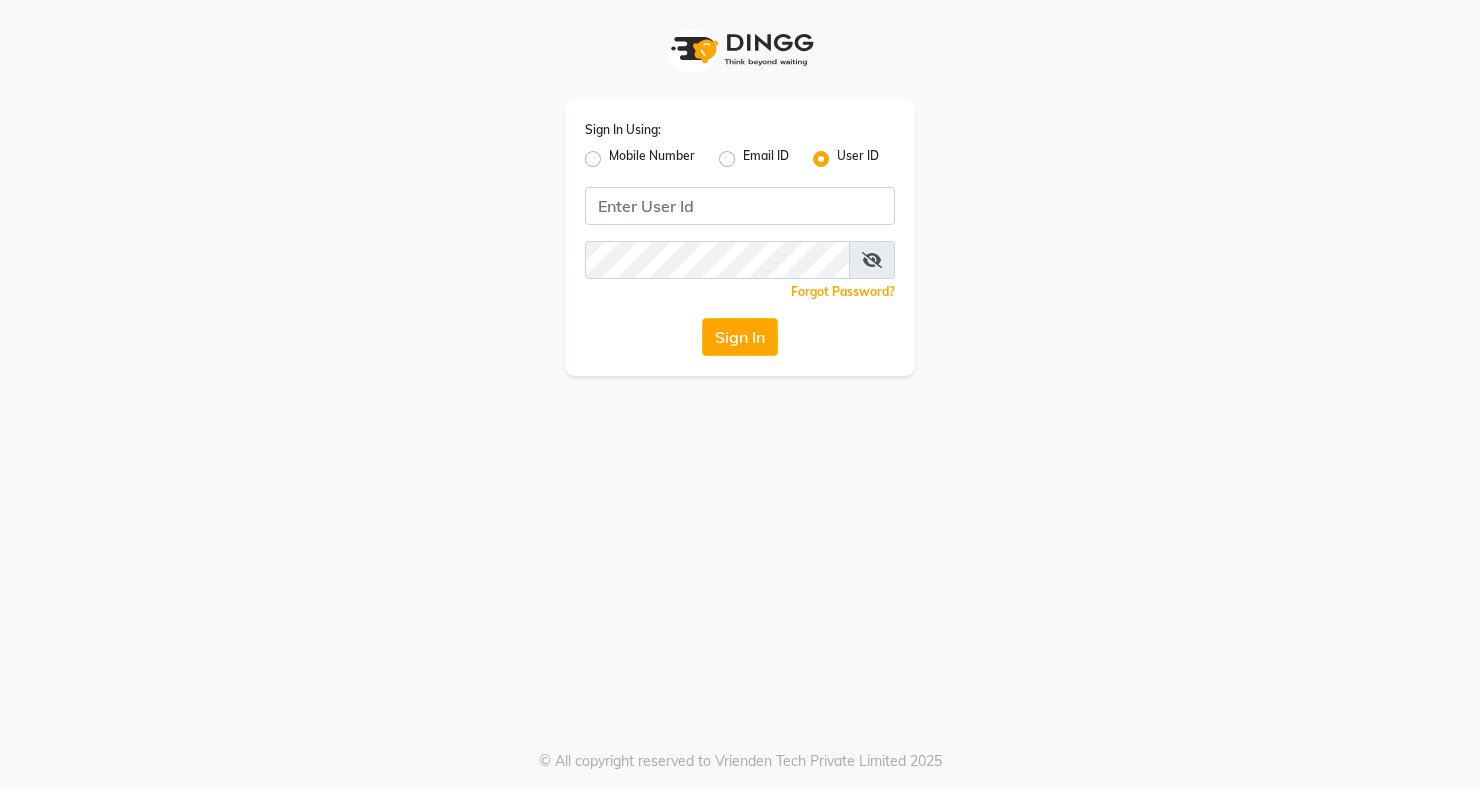 scroll, scrollTop: 0, scrollLeft: 0, axis: both 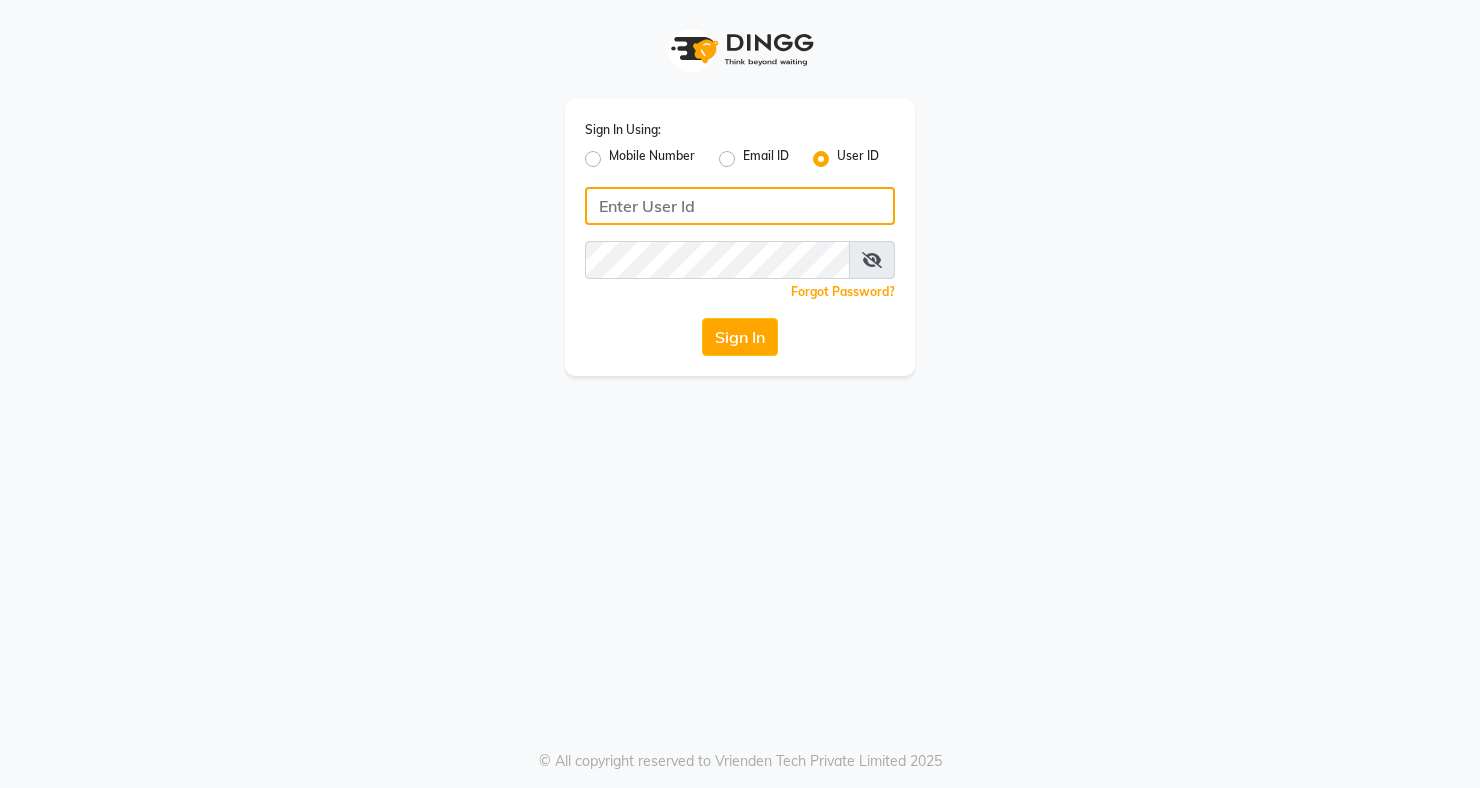 click 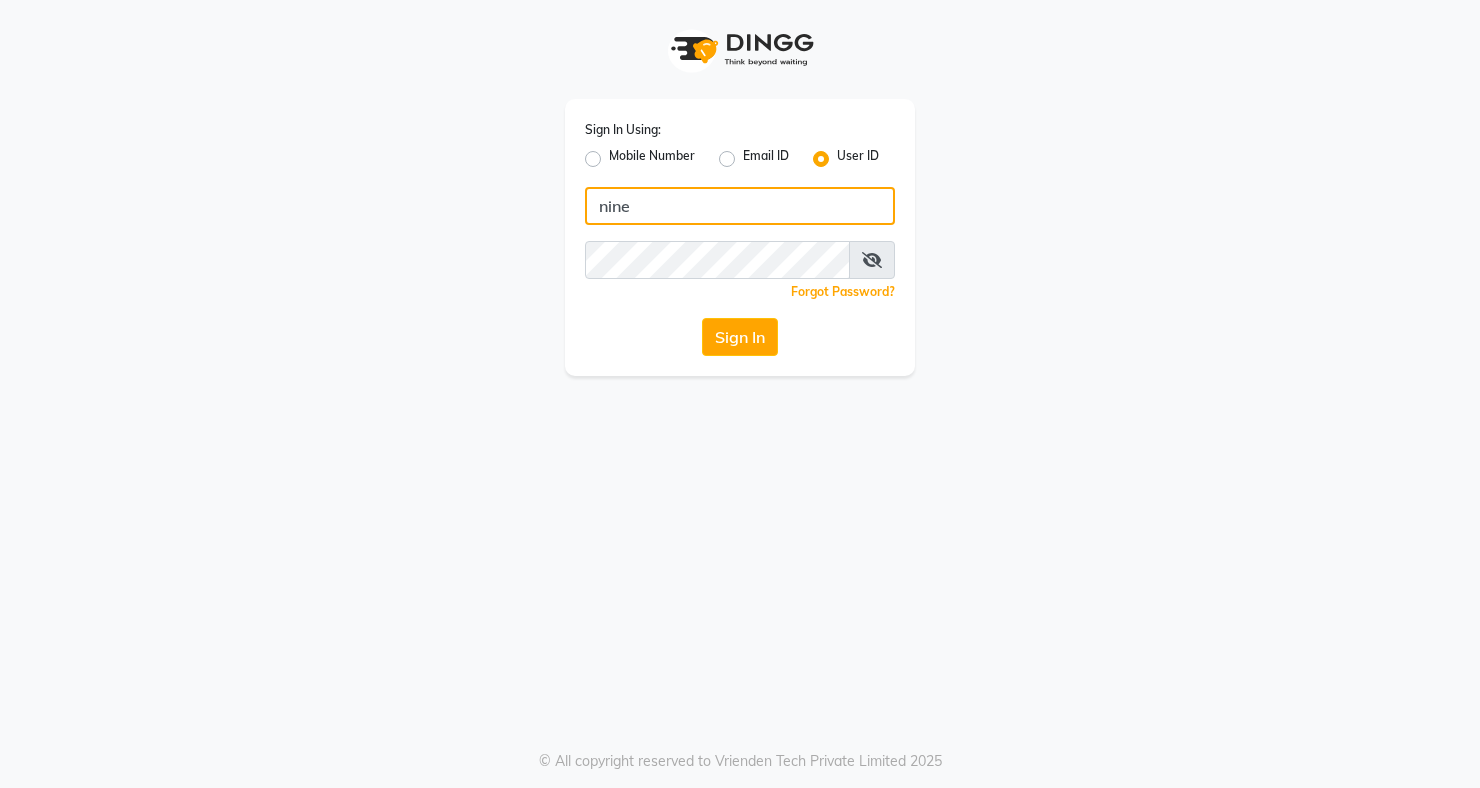 type on "nine" 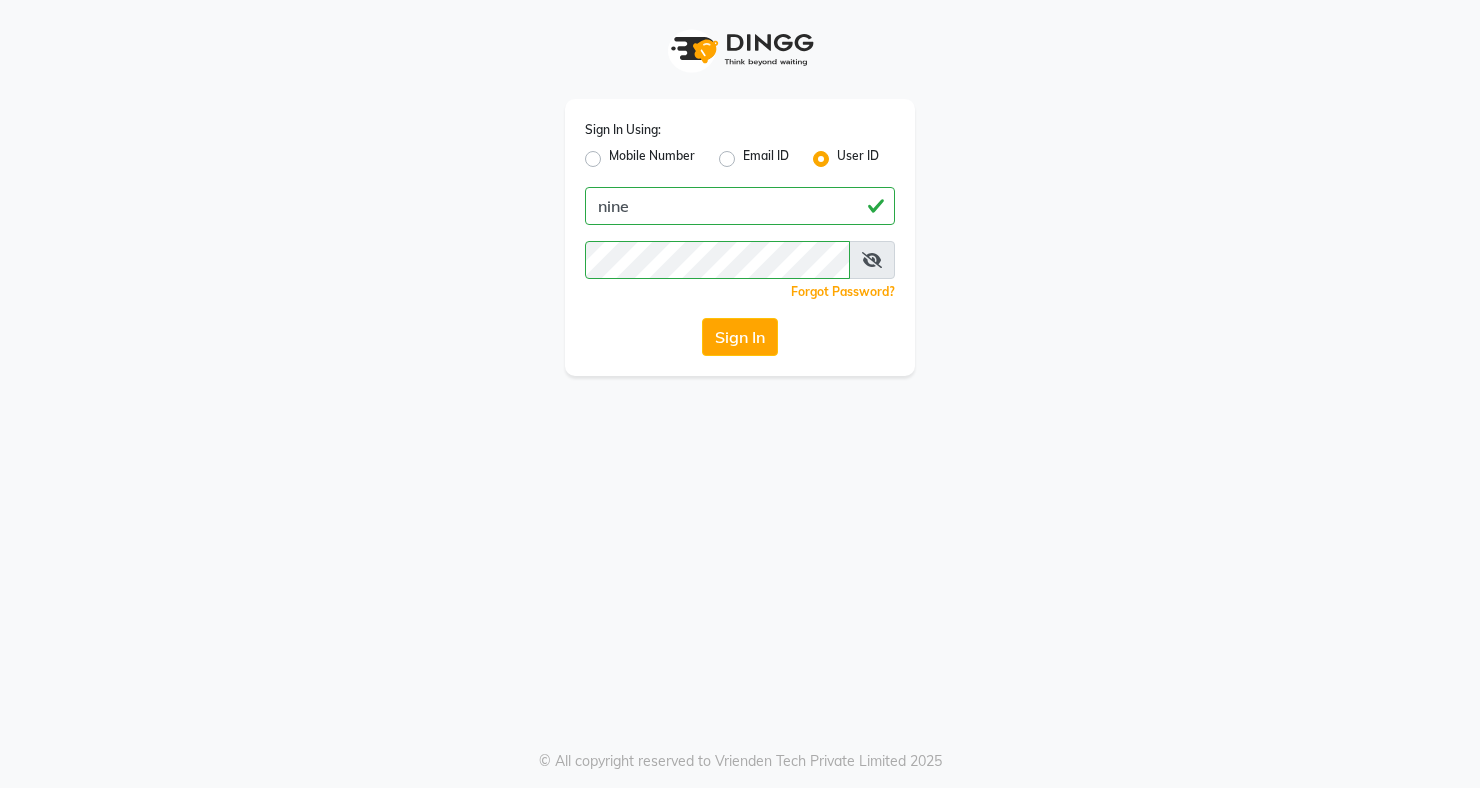 click at bounding box center [872, 260] 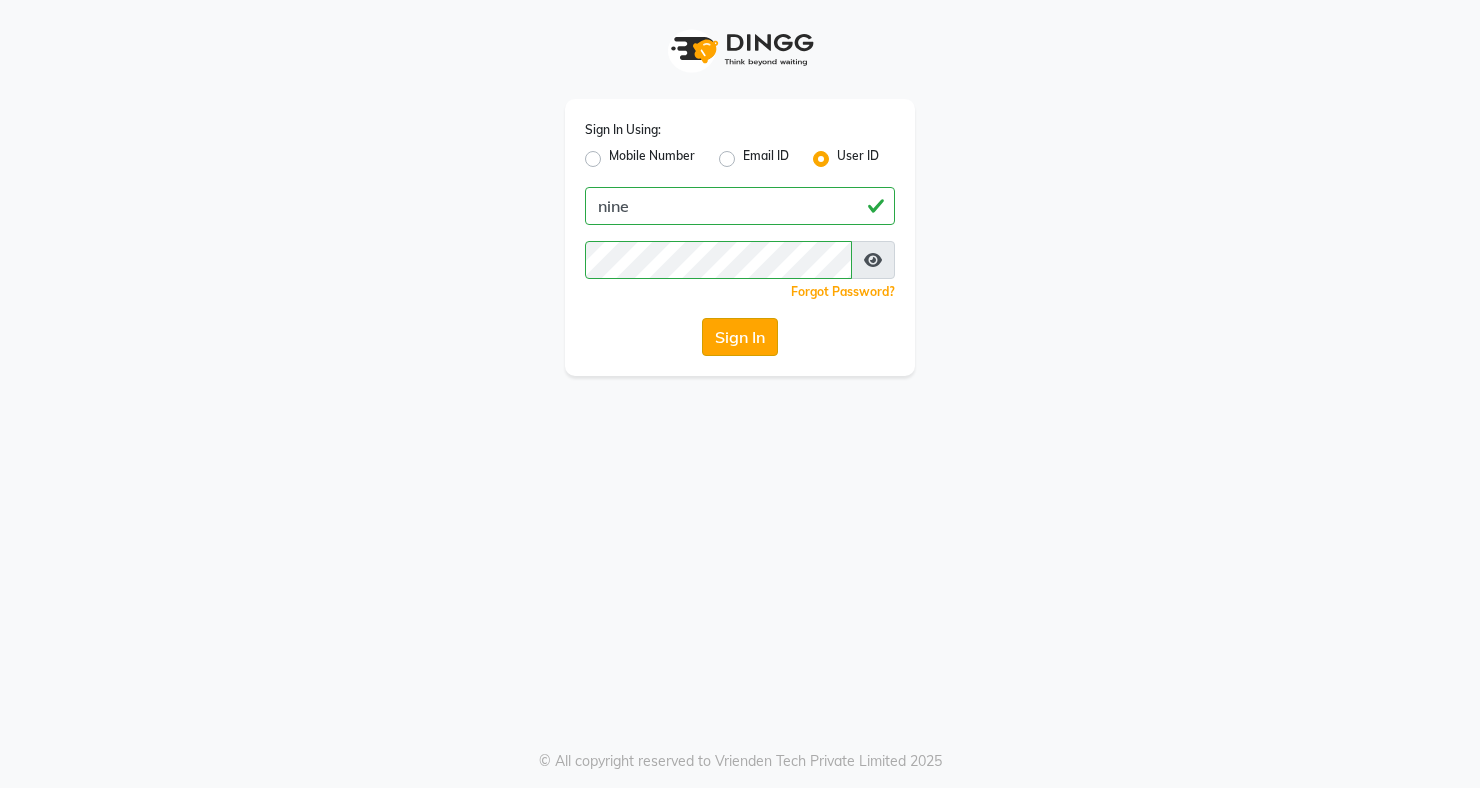 click on "Sign In" 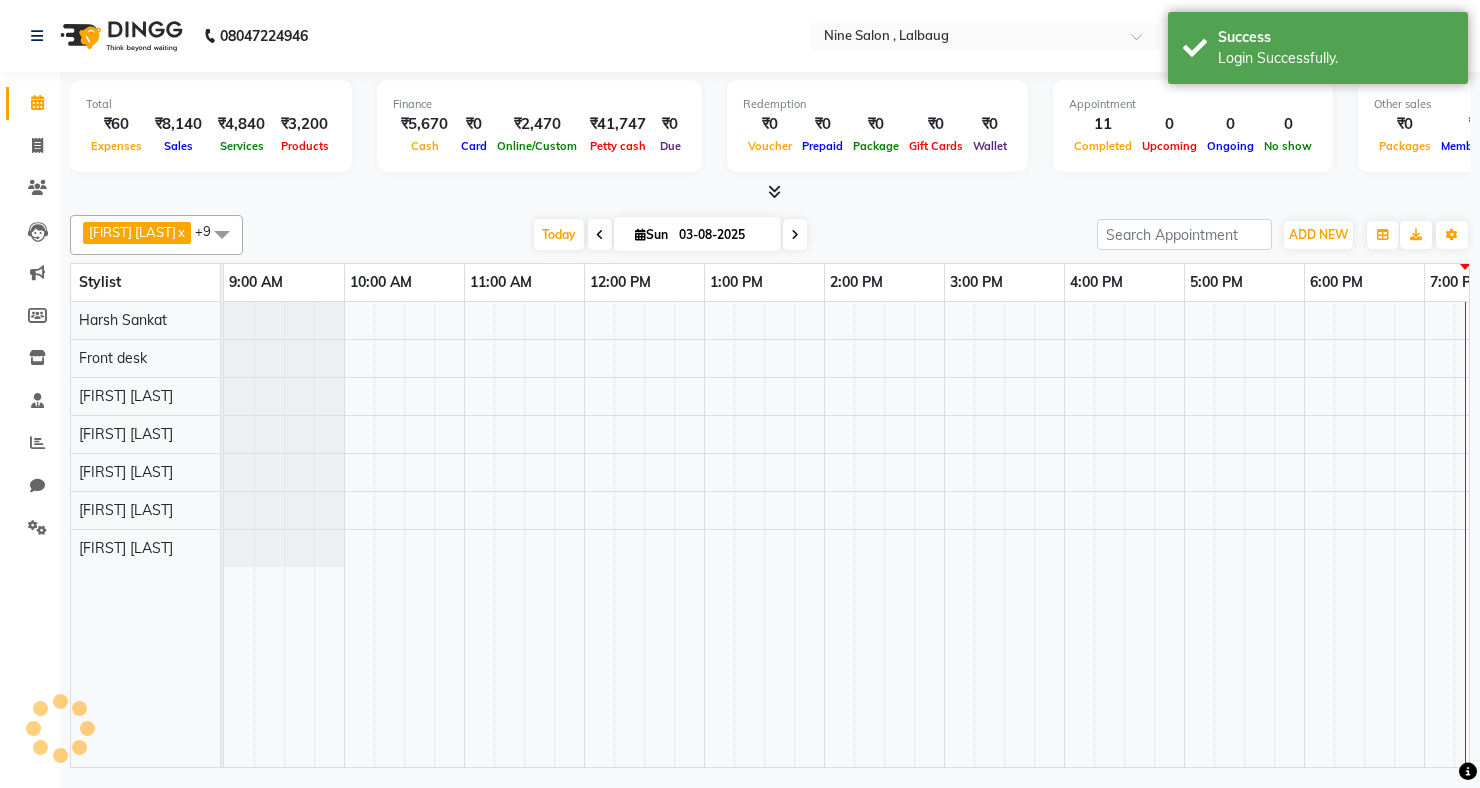 scroll, scrollTop: 0, scrollLeft: 0, axis: both 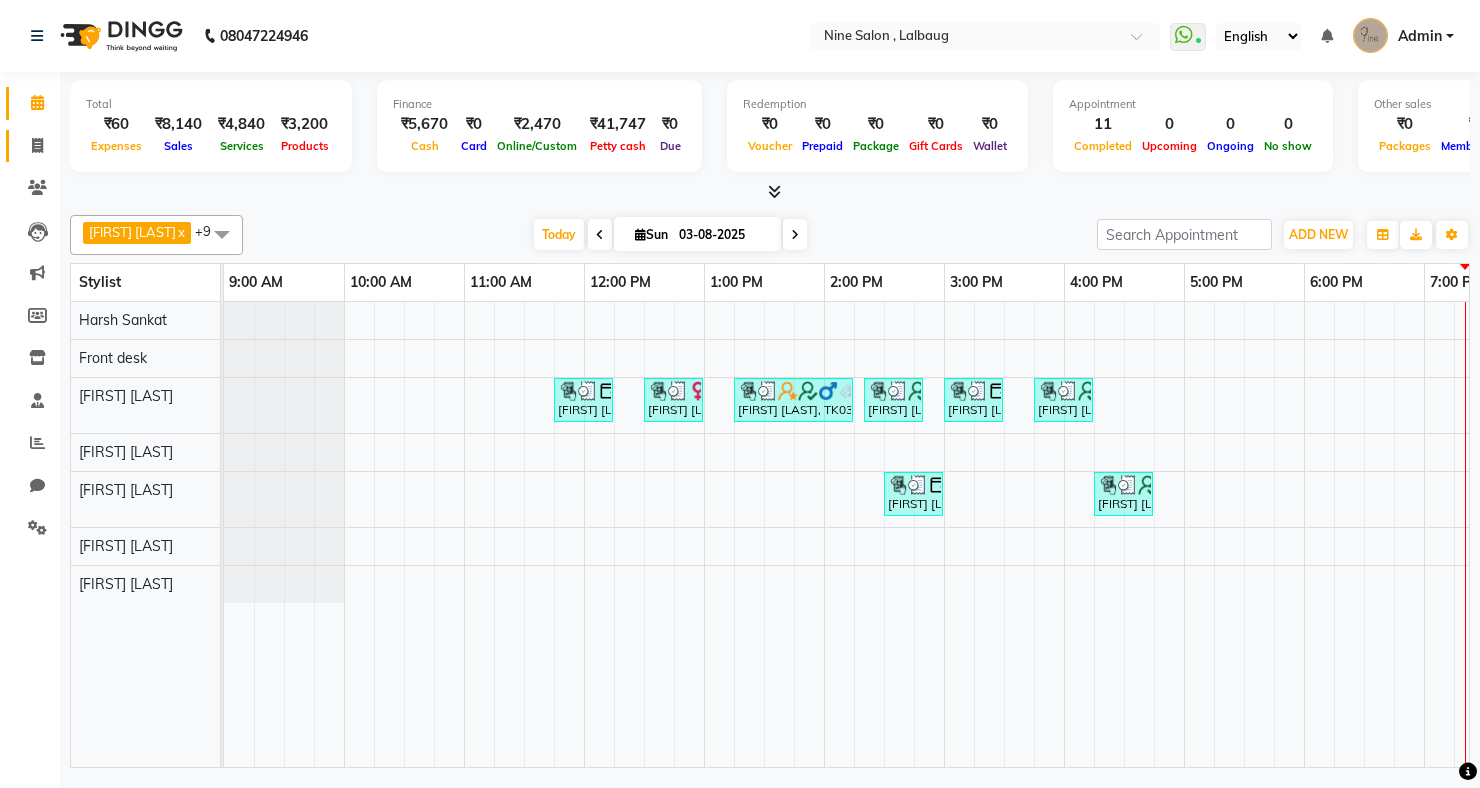 click 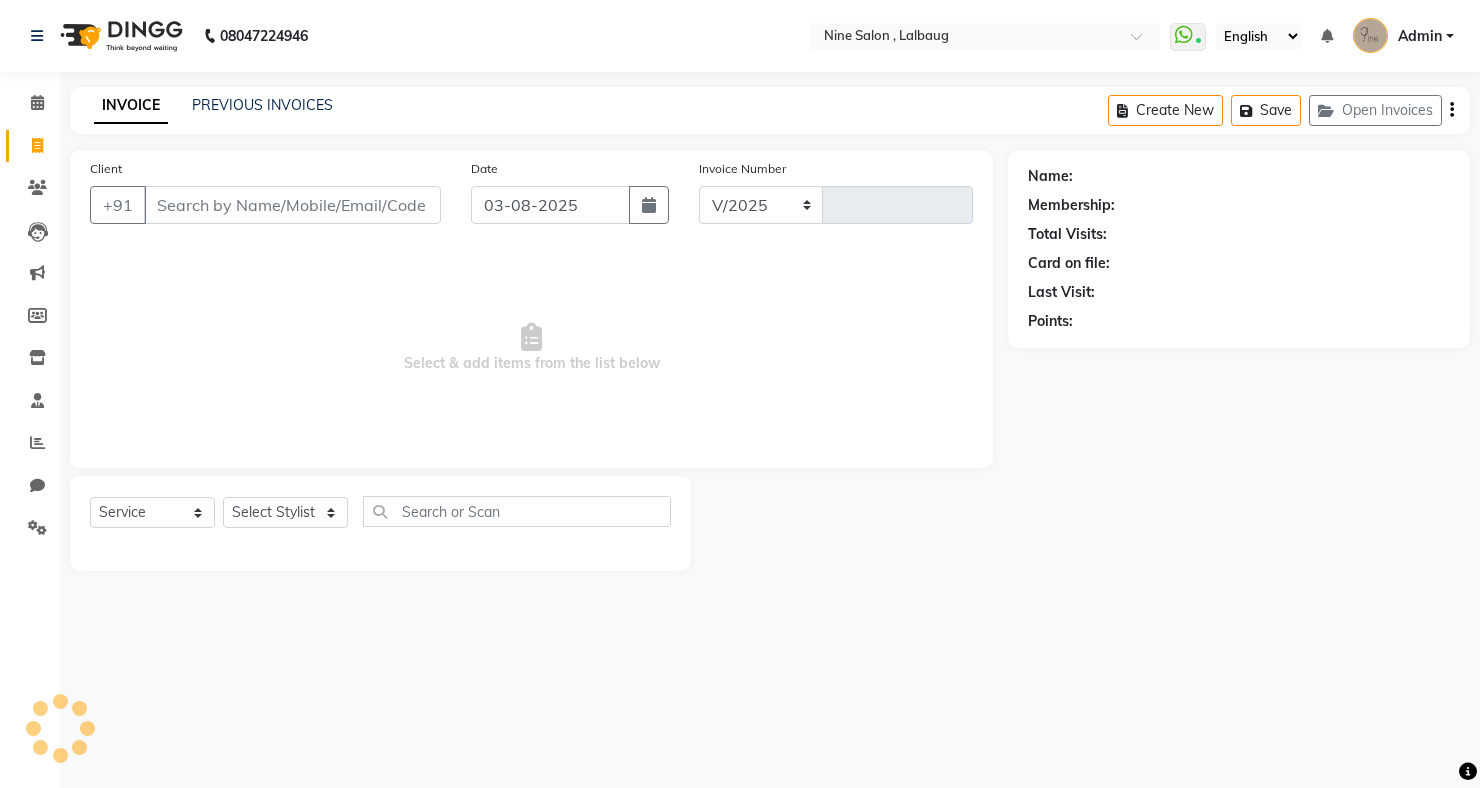 select on "7341" 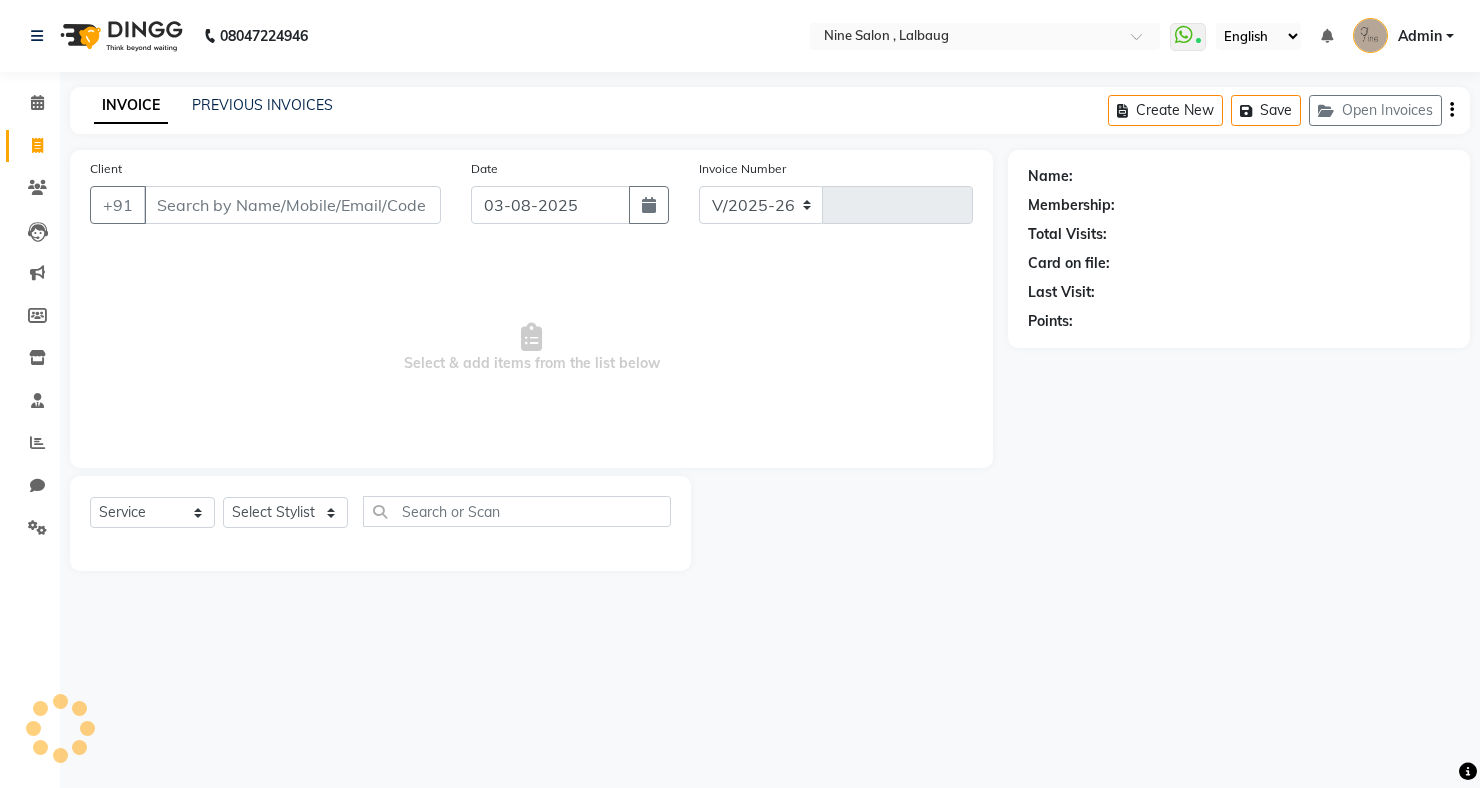 type on "0807" 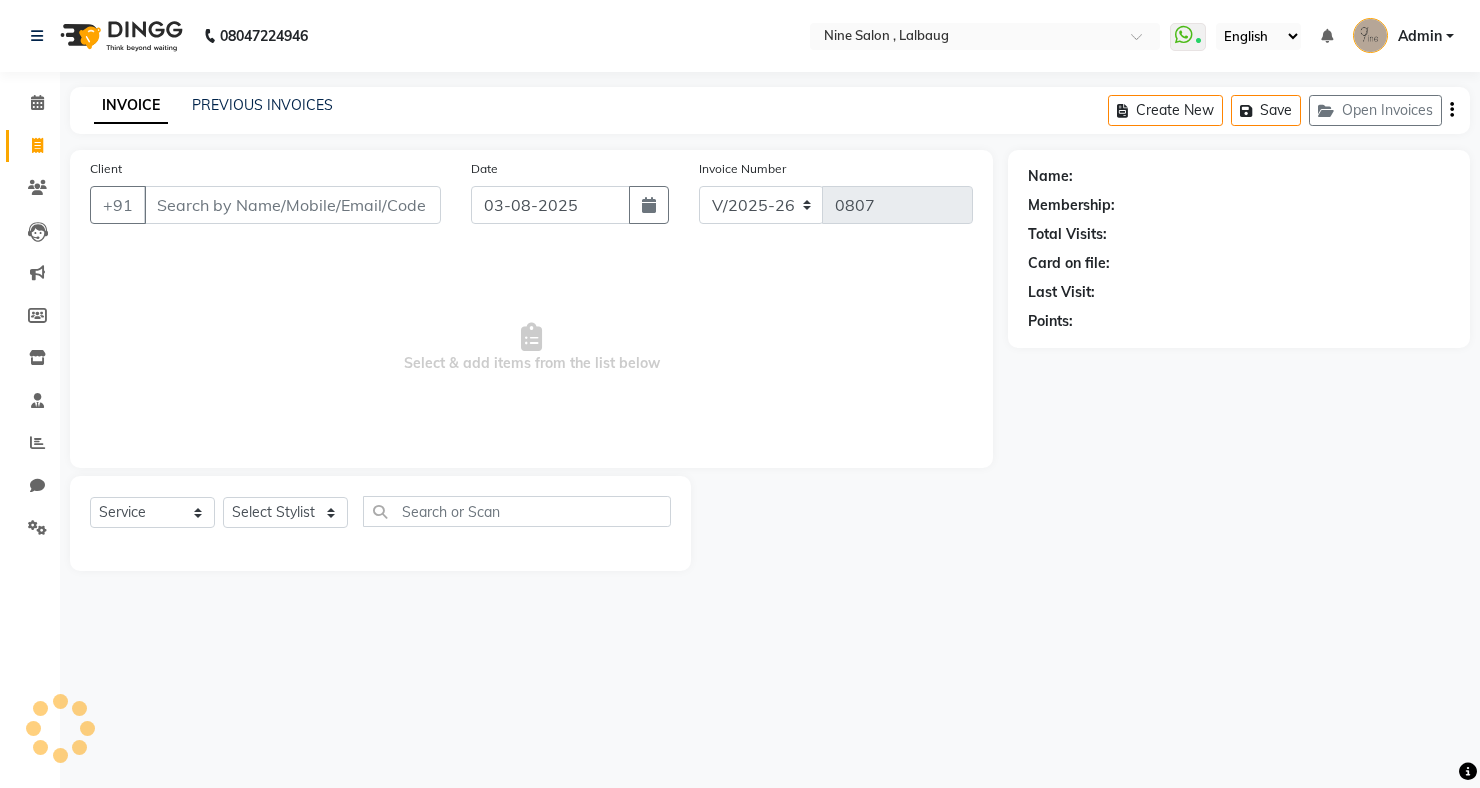 click on "Client" at bounding box center (292, 205) 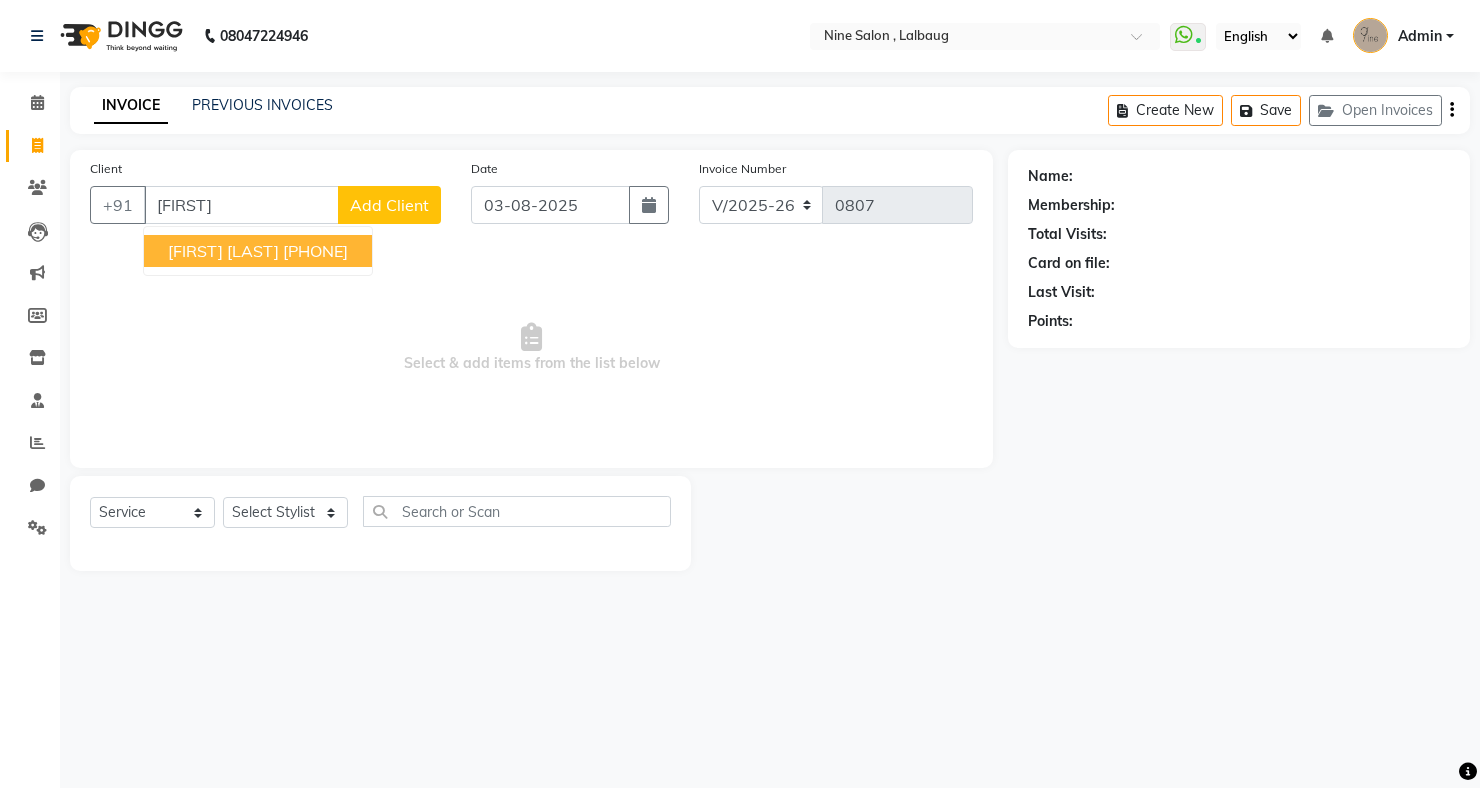 click on "[PHONE]" at bounding box center (315, 251) 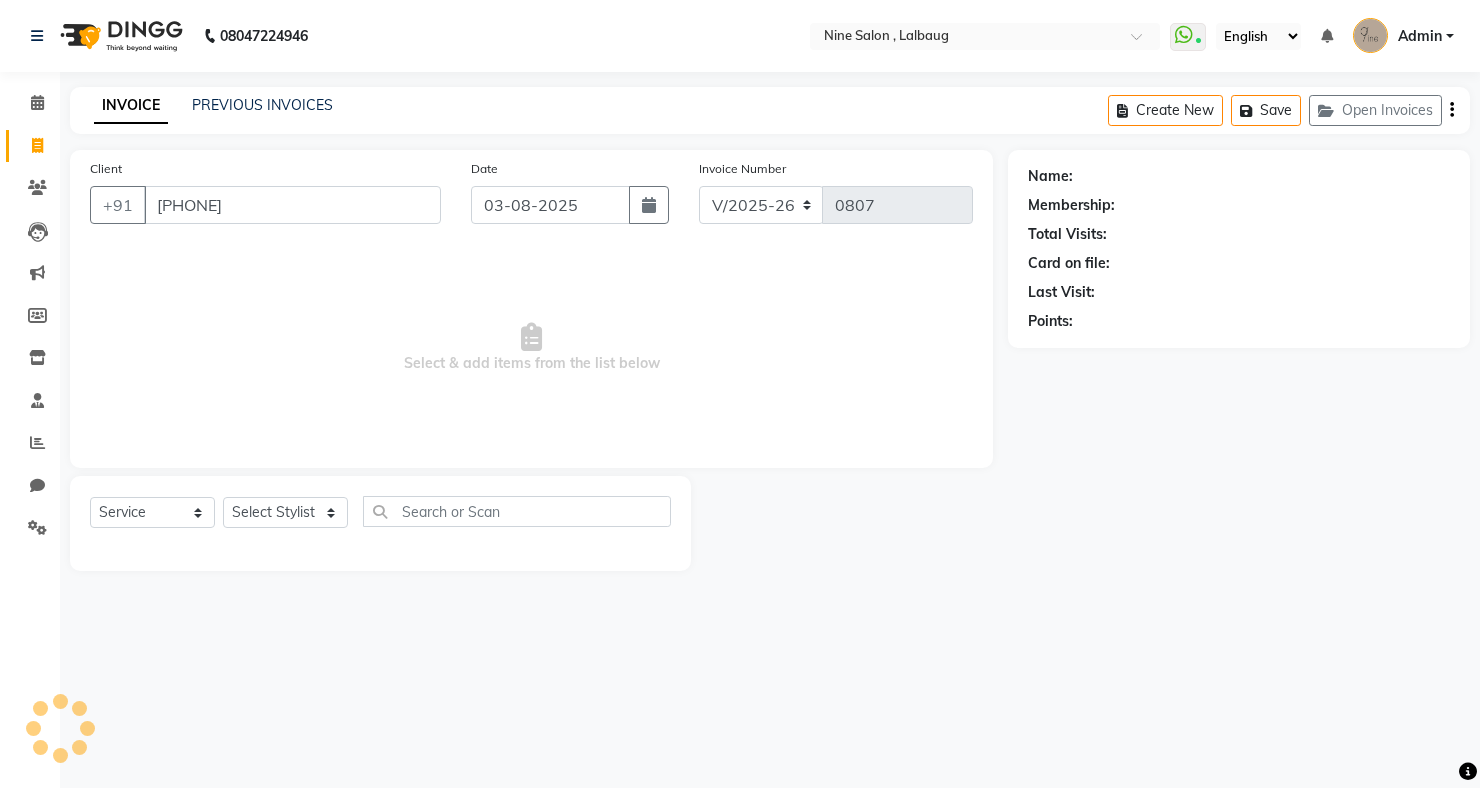 type on "[PHONE]" 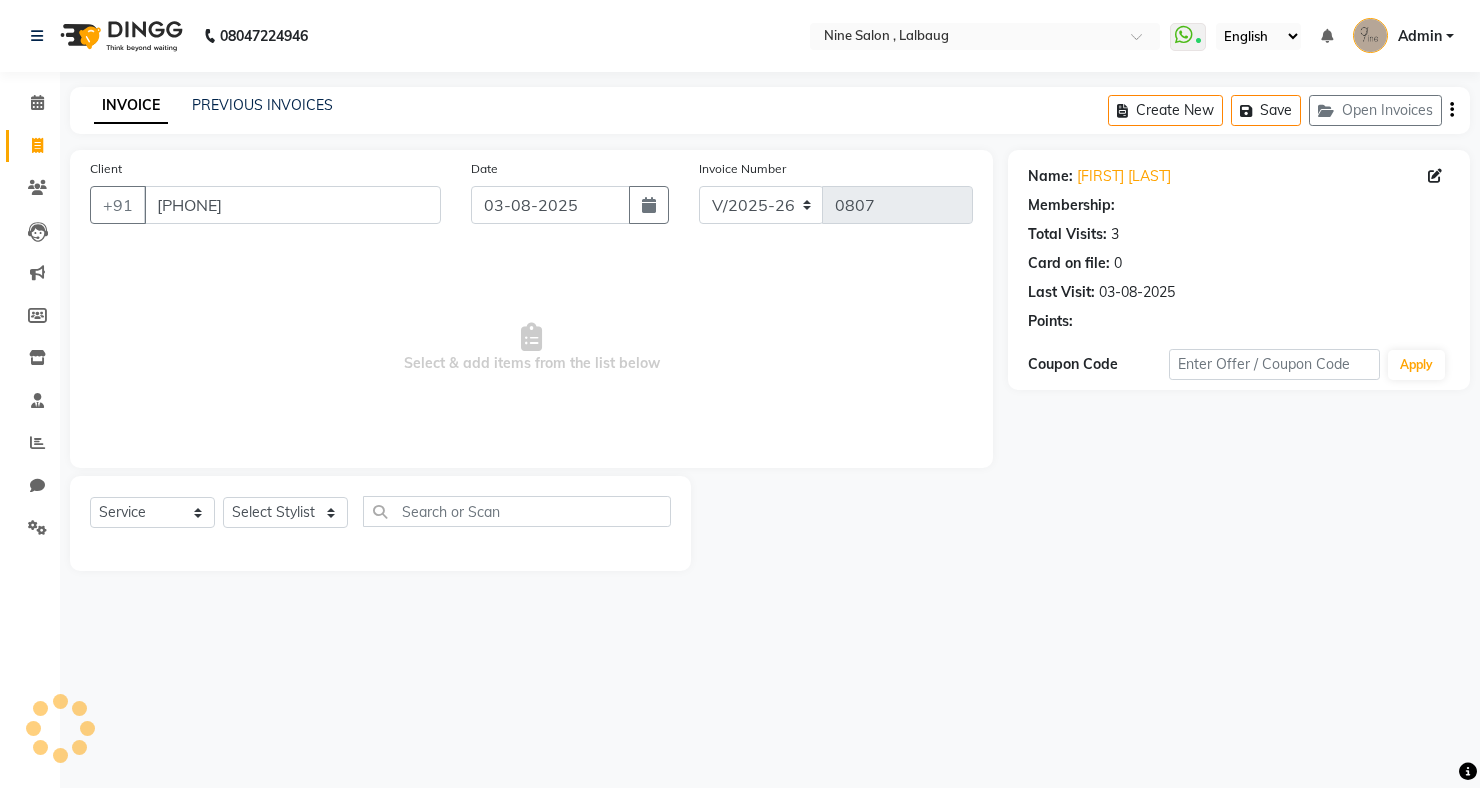 select on "1: Object" 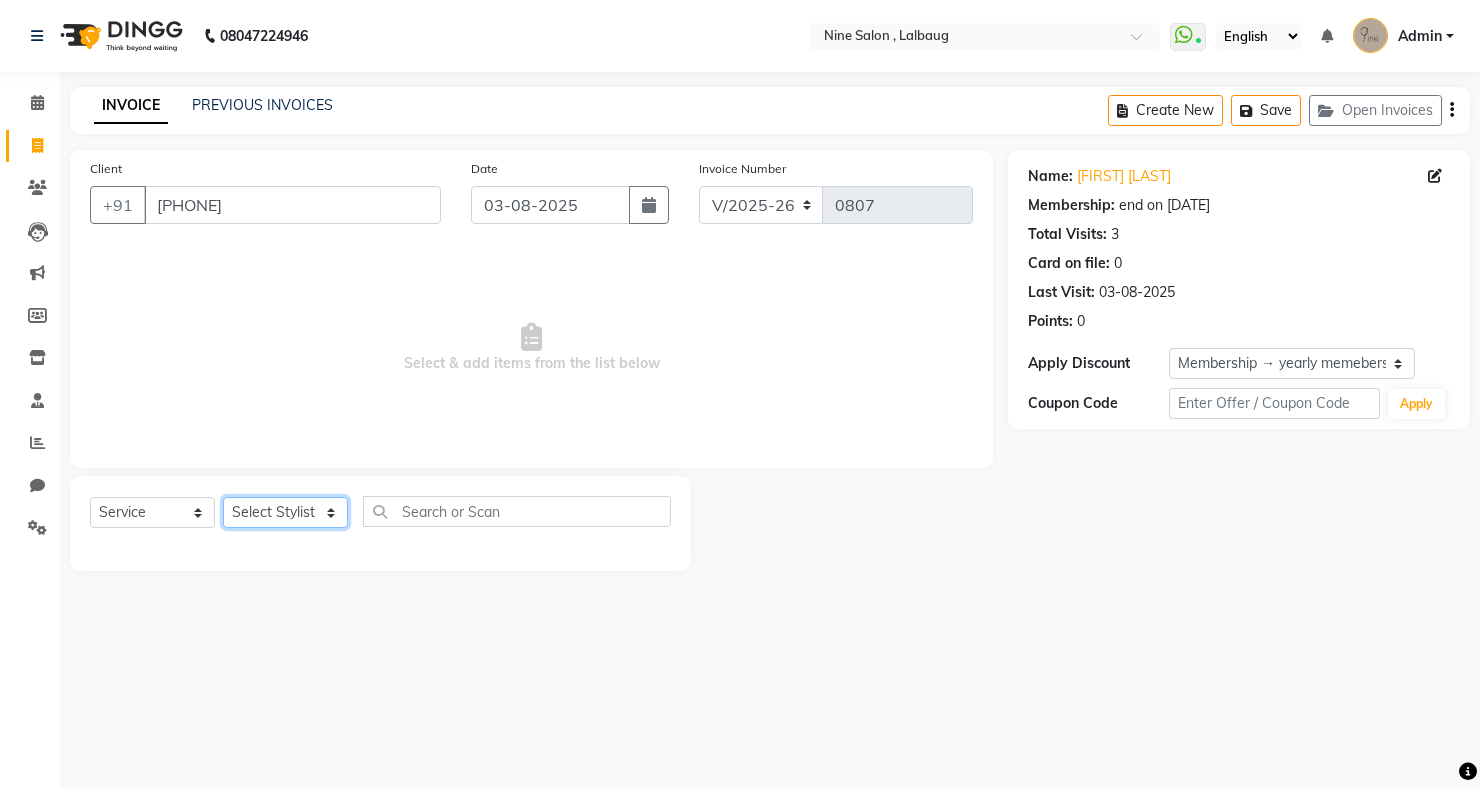 click on "Select Stylist Aftab Ansari Front desk Heena Suleman Shaikh Huma Hussain Imran Shaikh Kanisha Jain Khushi Udaypratap Chouhan Krish Sodekar Mayur Jain Saiba Shaikh Sohaib Iqbal Swati" 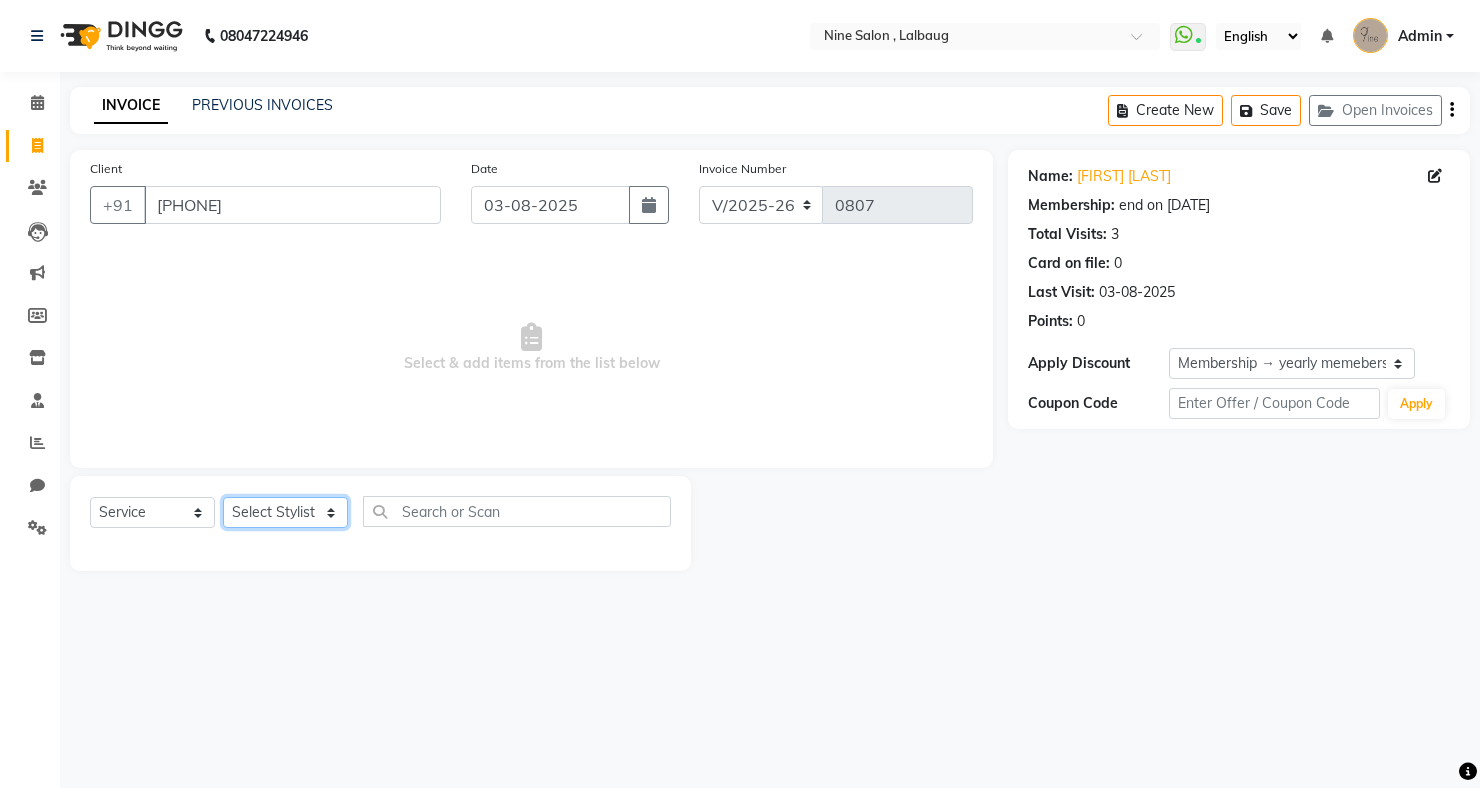 select on "[POSTAL_CODE]" 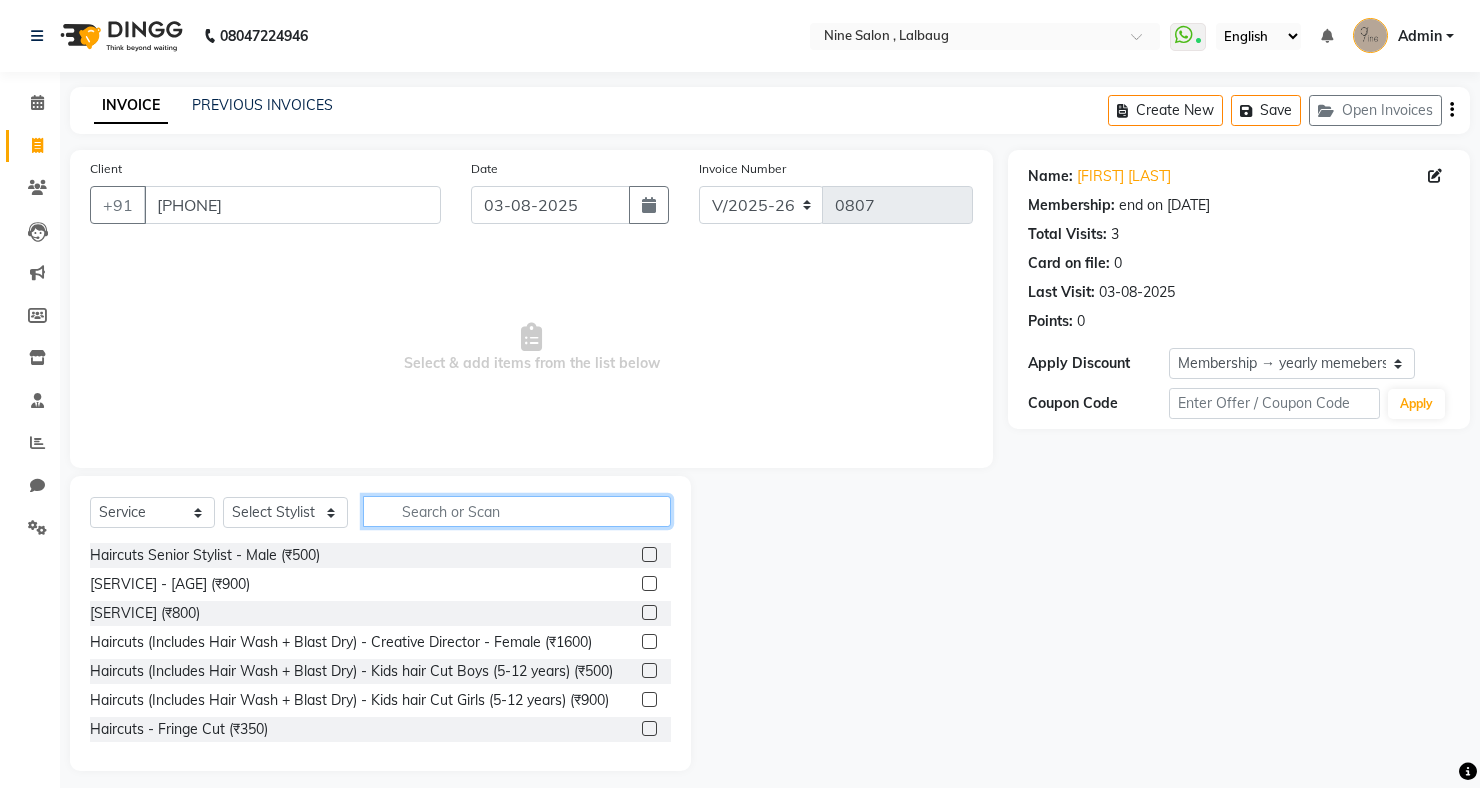 click 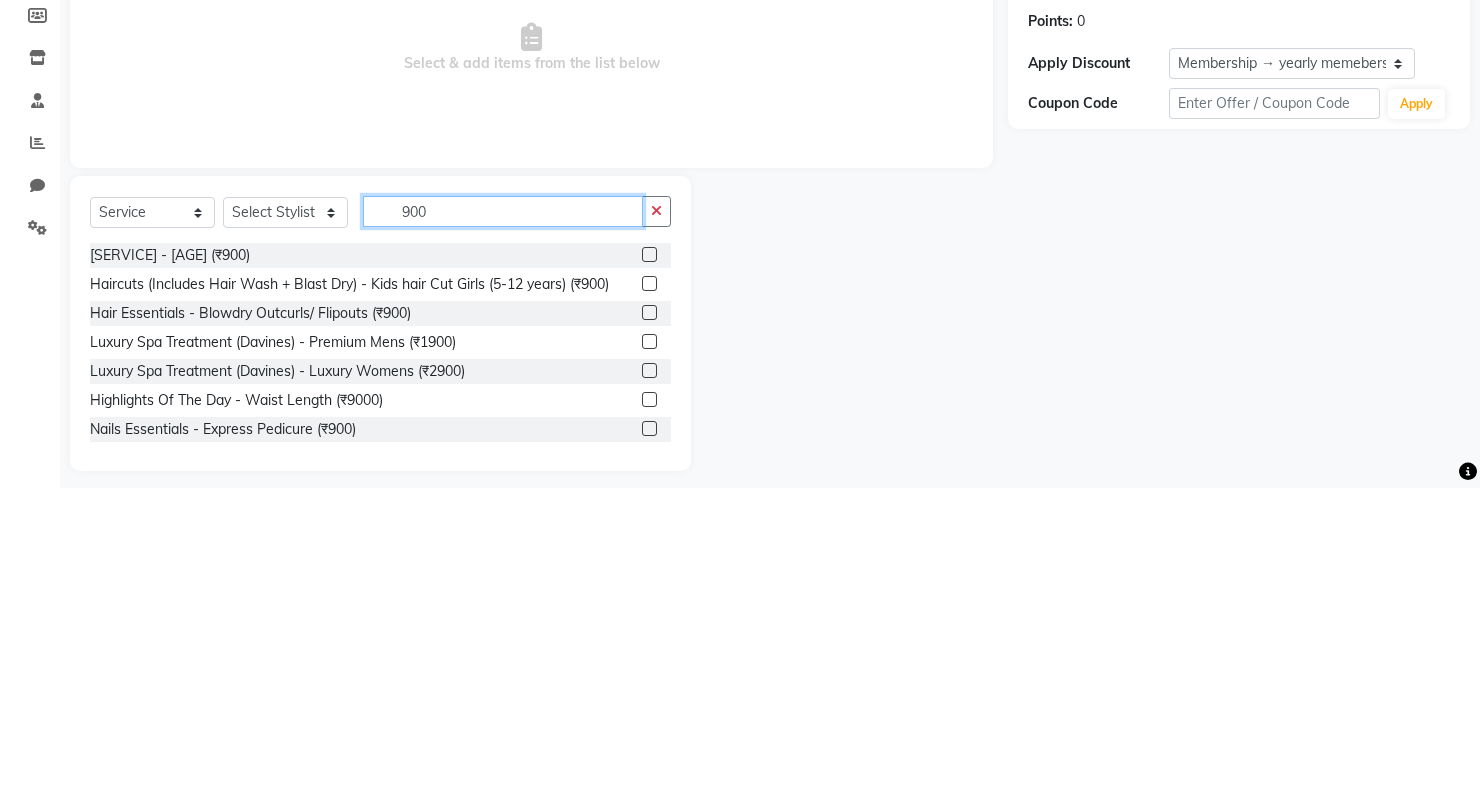 type on "900" 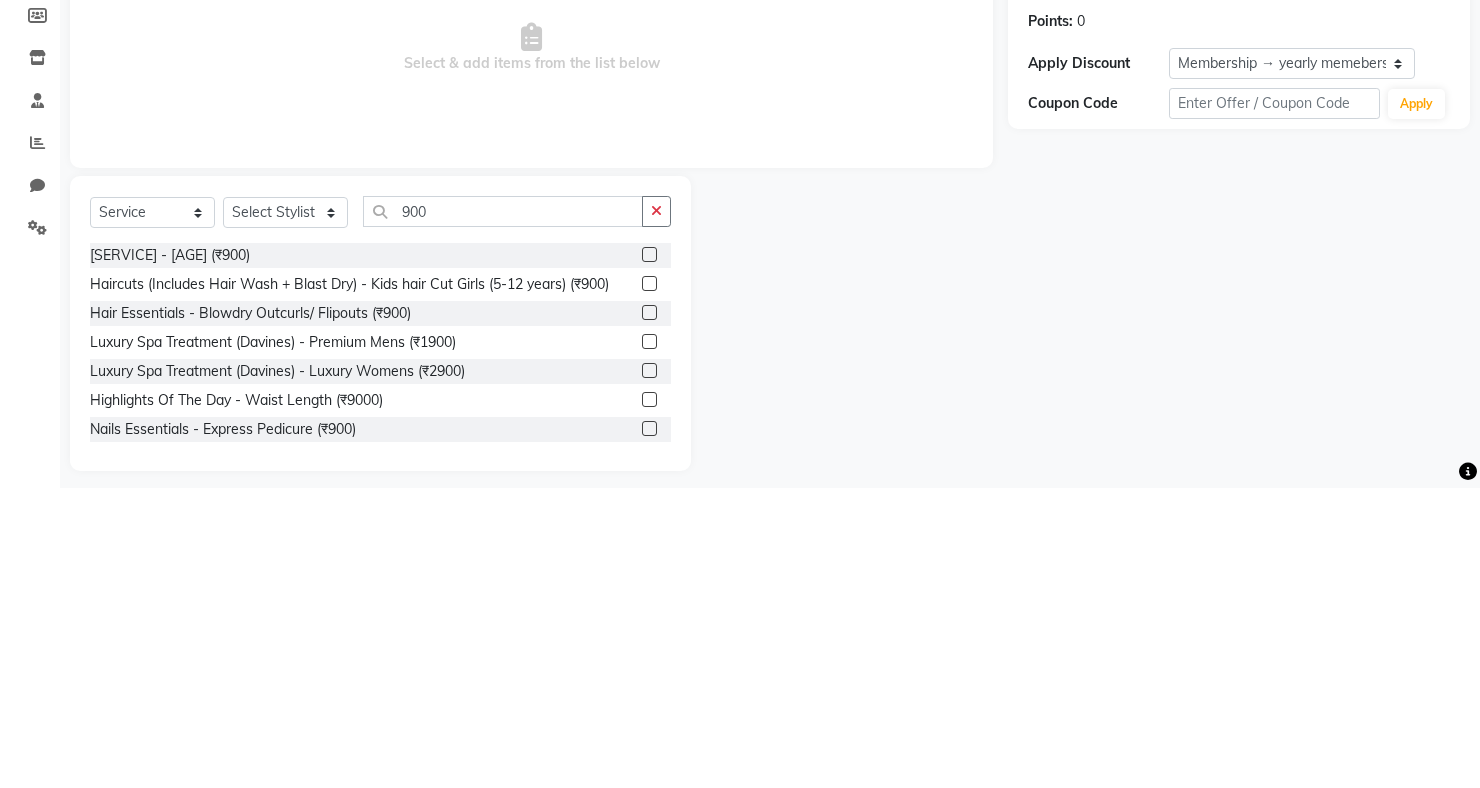 click 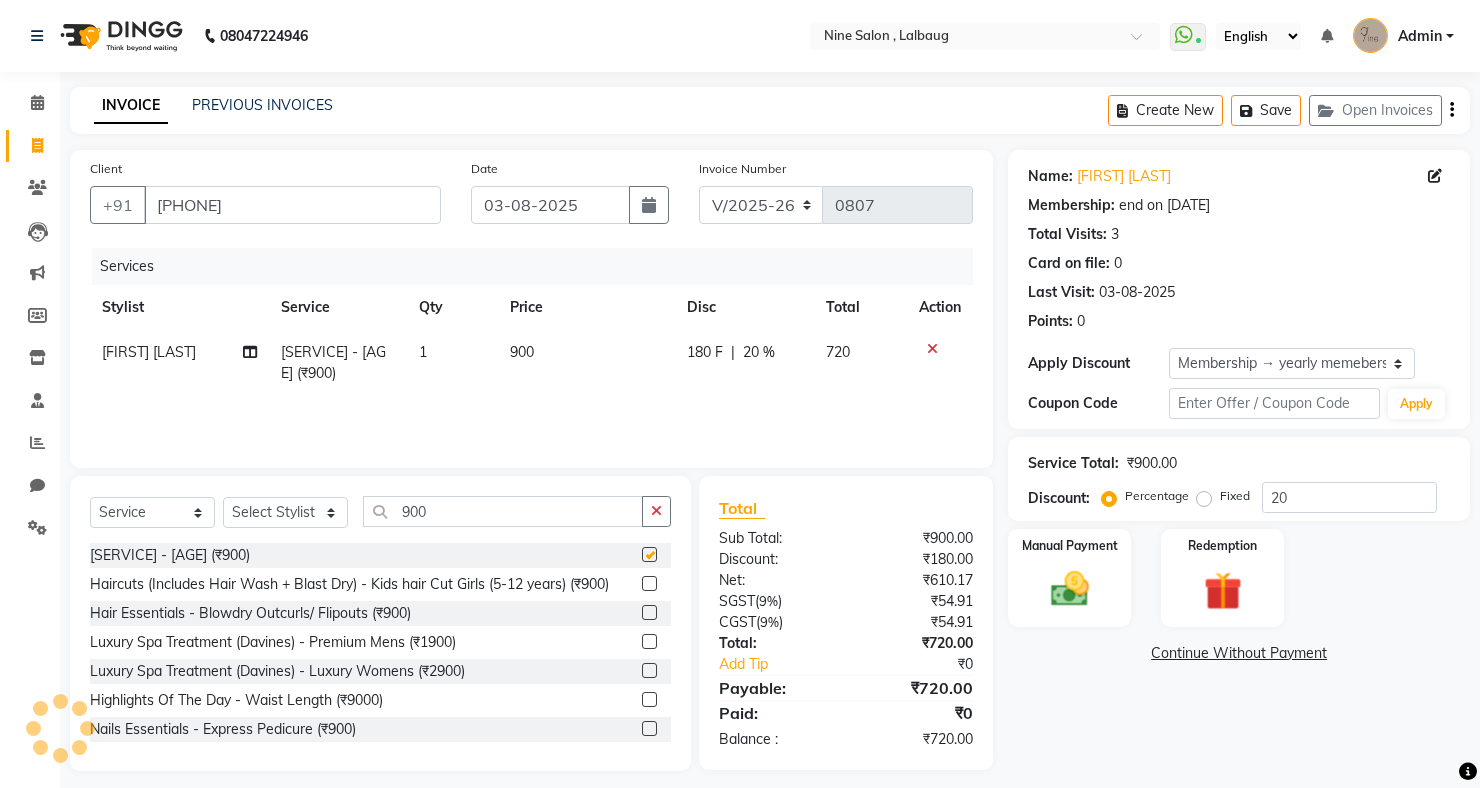 checkbox on "false" 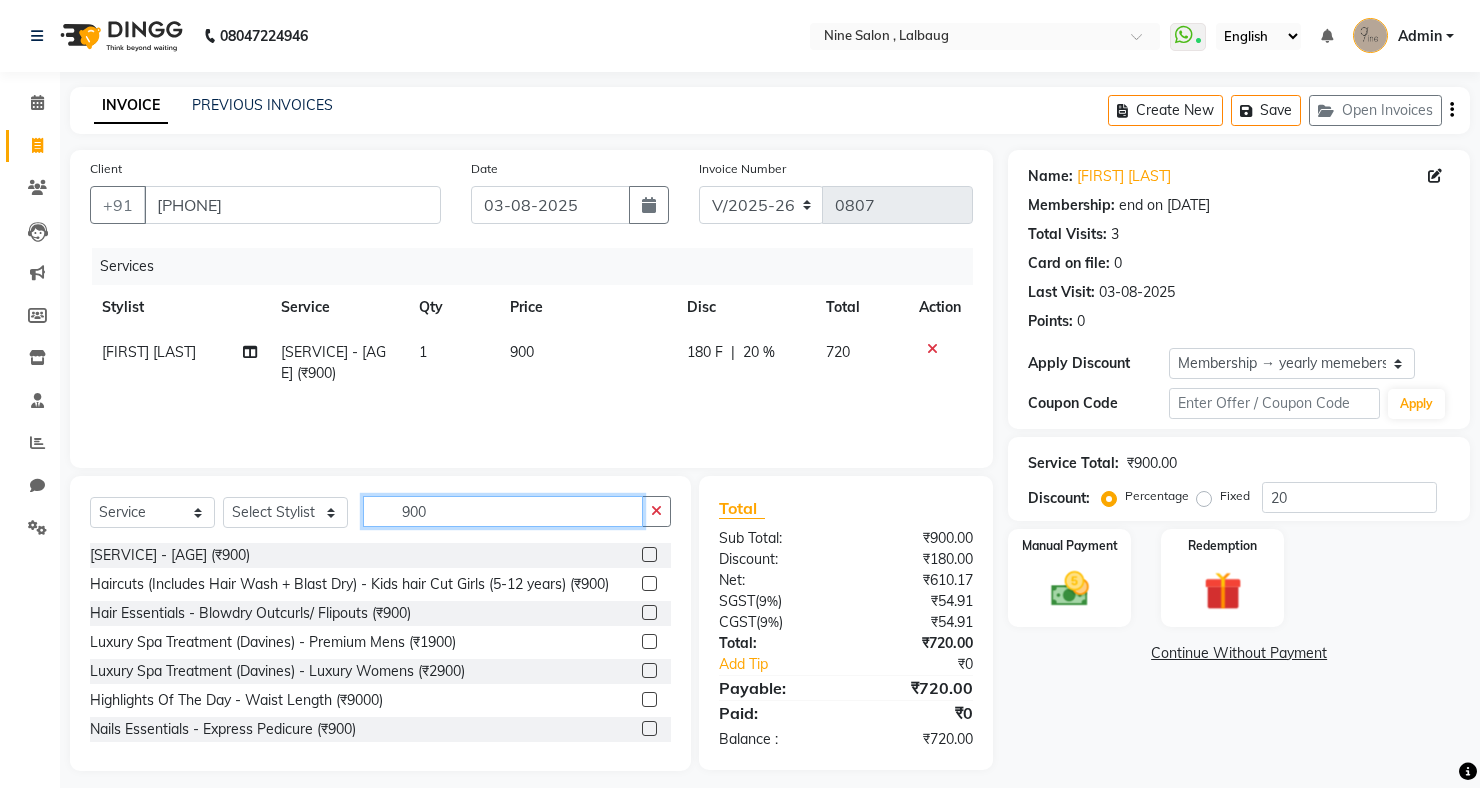 click on "900" 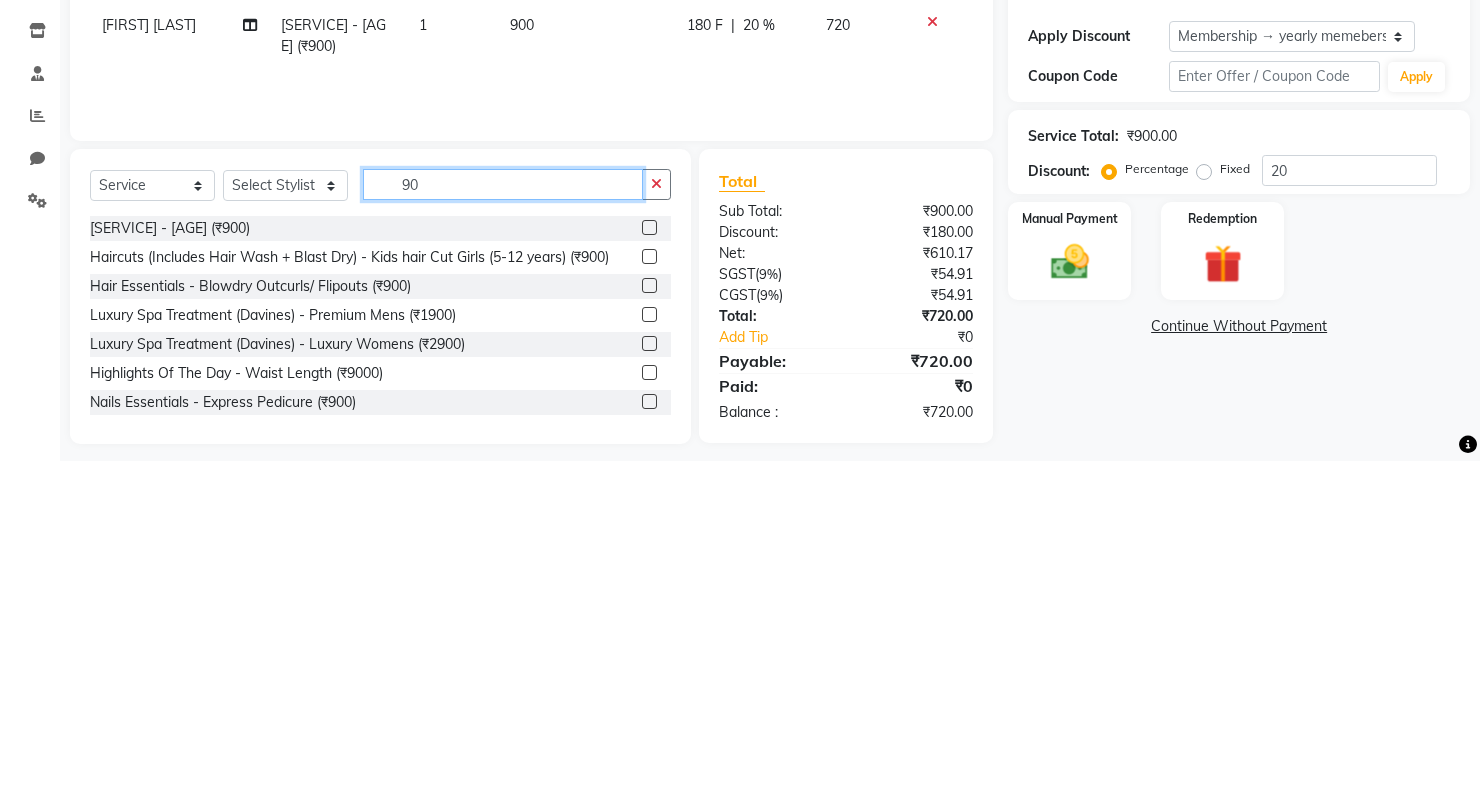 type on "9" 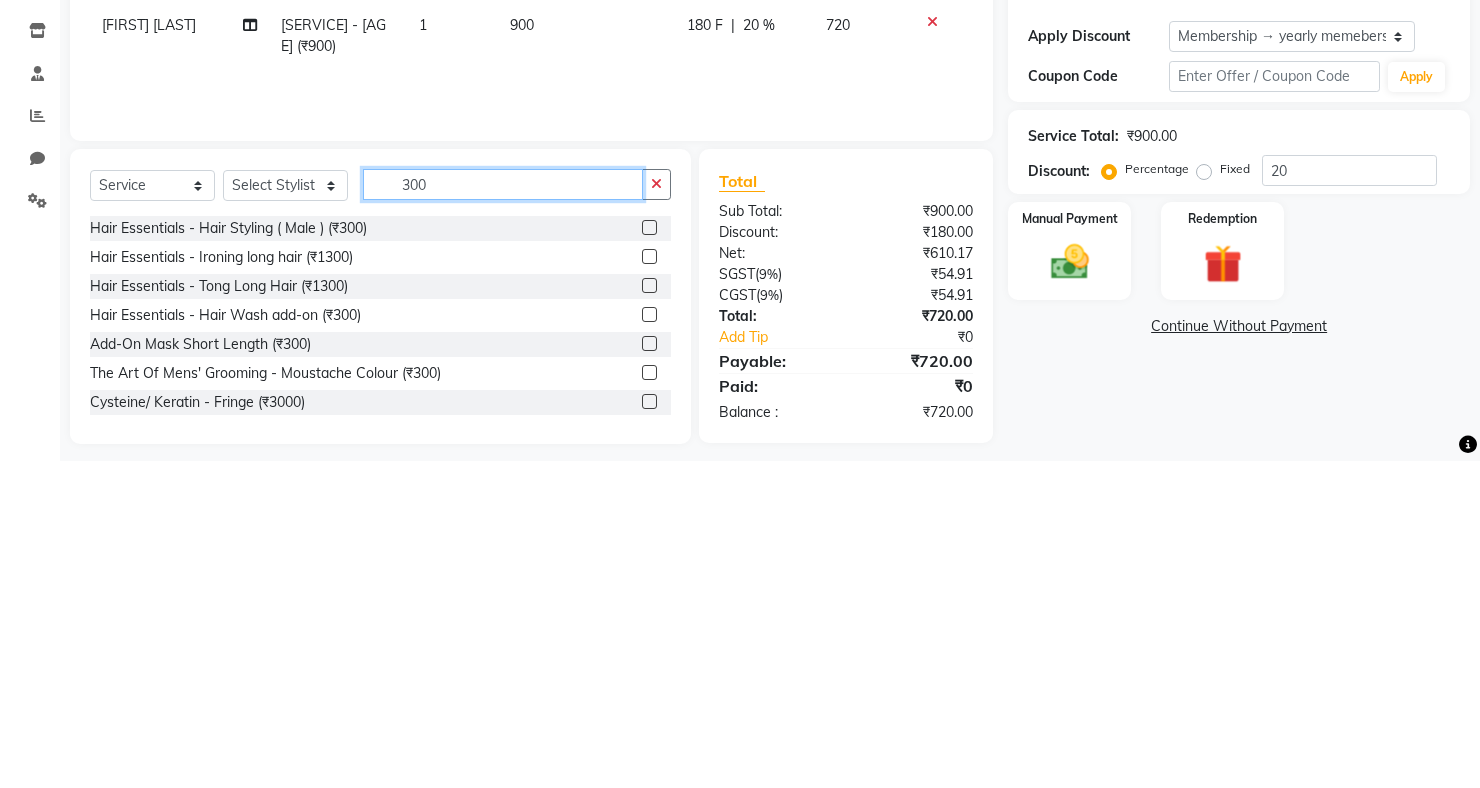 type on "300" 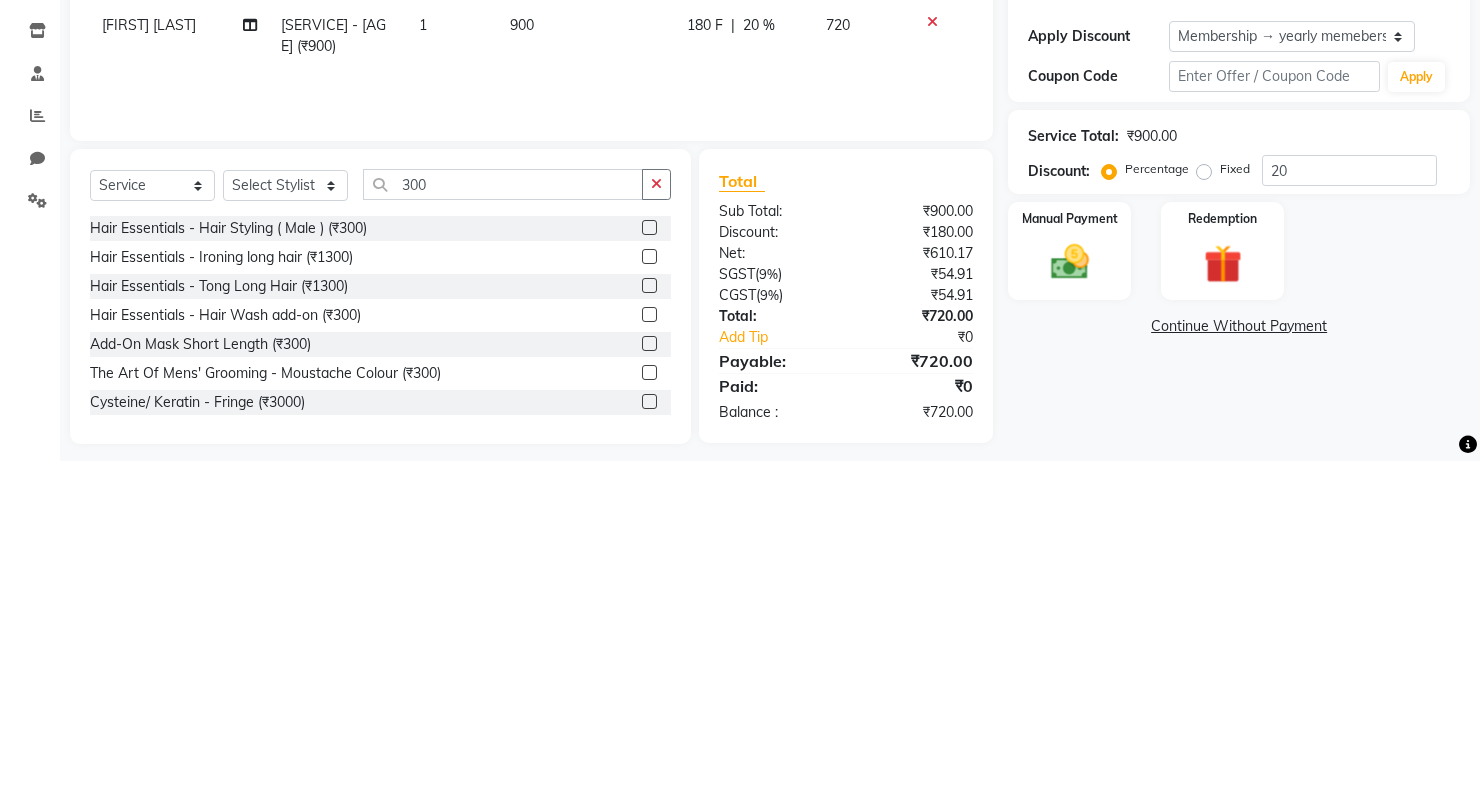 click 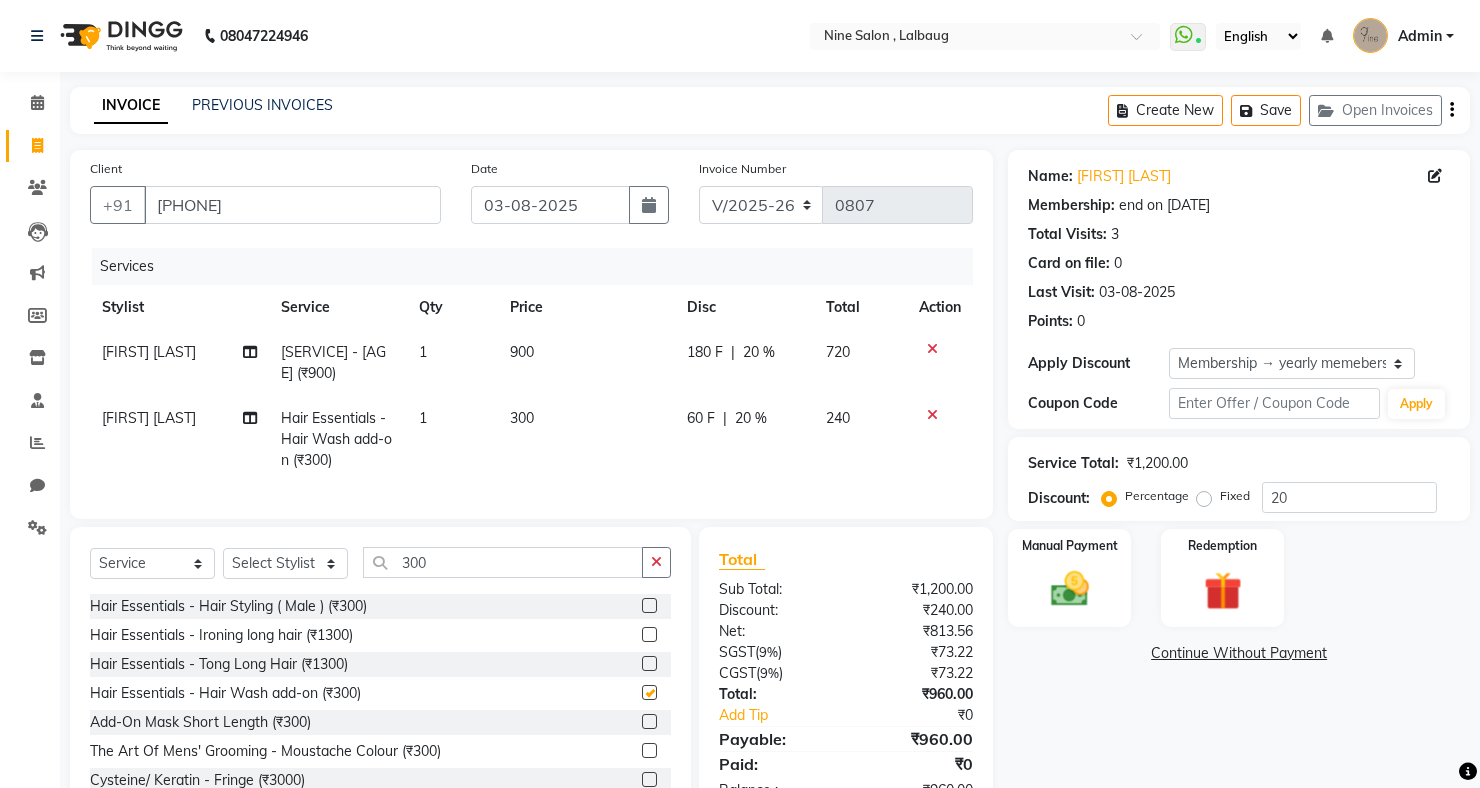 checkbox on "false" 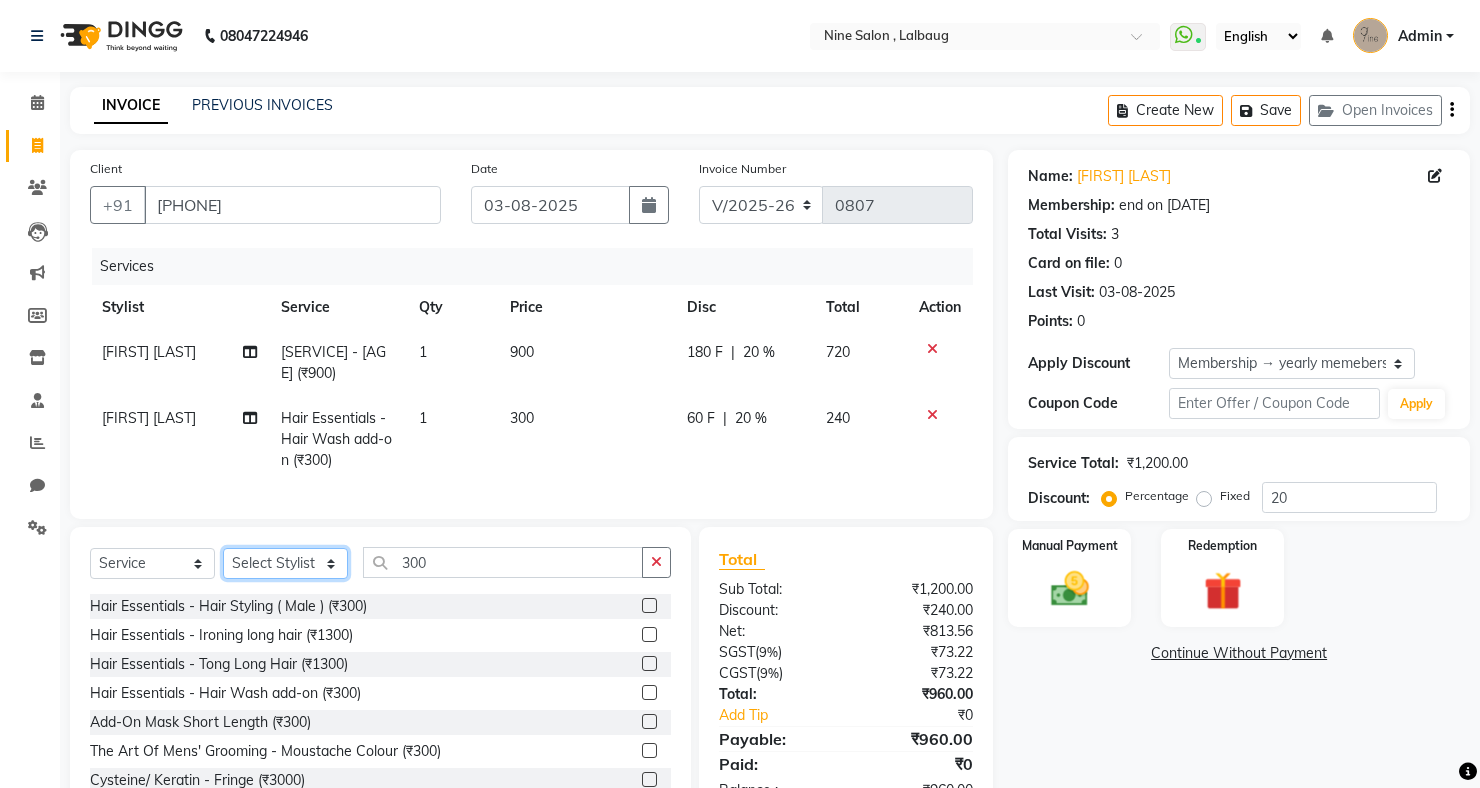 click on "Select Stylist Aftab Ansari Front desk Heena Suleman Shaikh Huma Hussain Imran Shaikh Kanisha Jain Khushi Udaypratap Chouhan Krish Sodekar Mayur Jain Saiba Shaikh Sohaib Iqbal Swati" 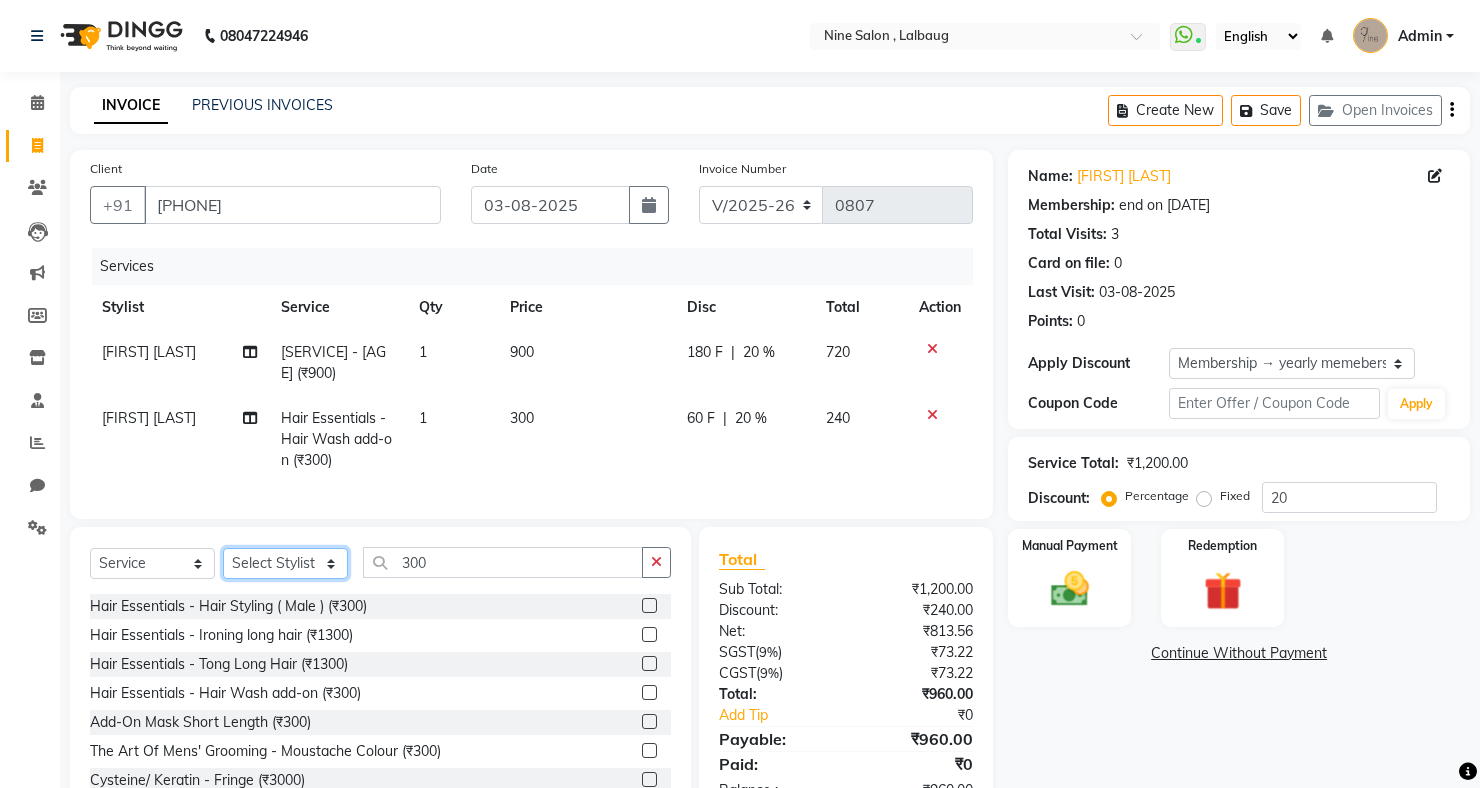 select on "69878" 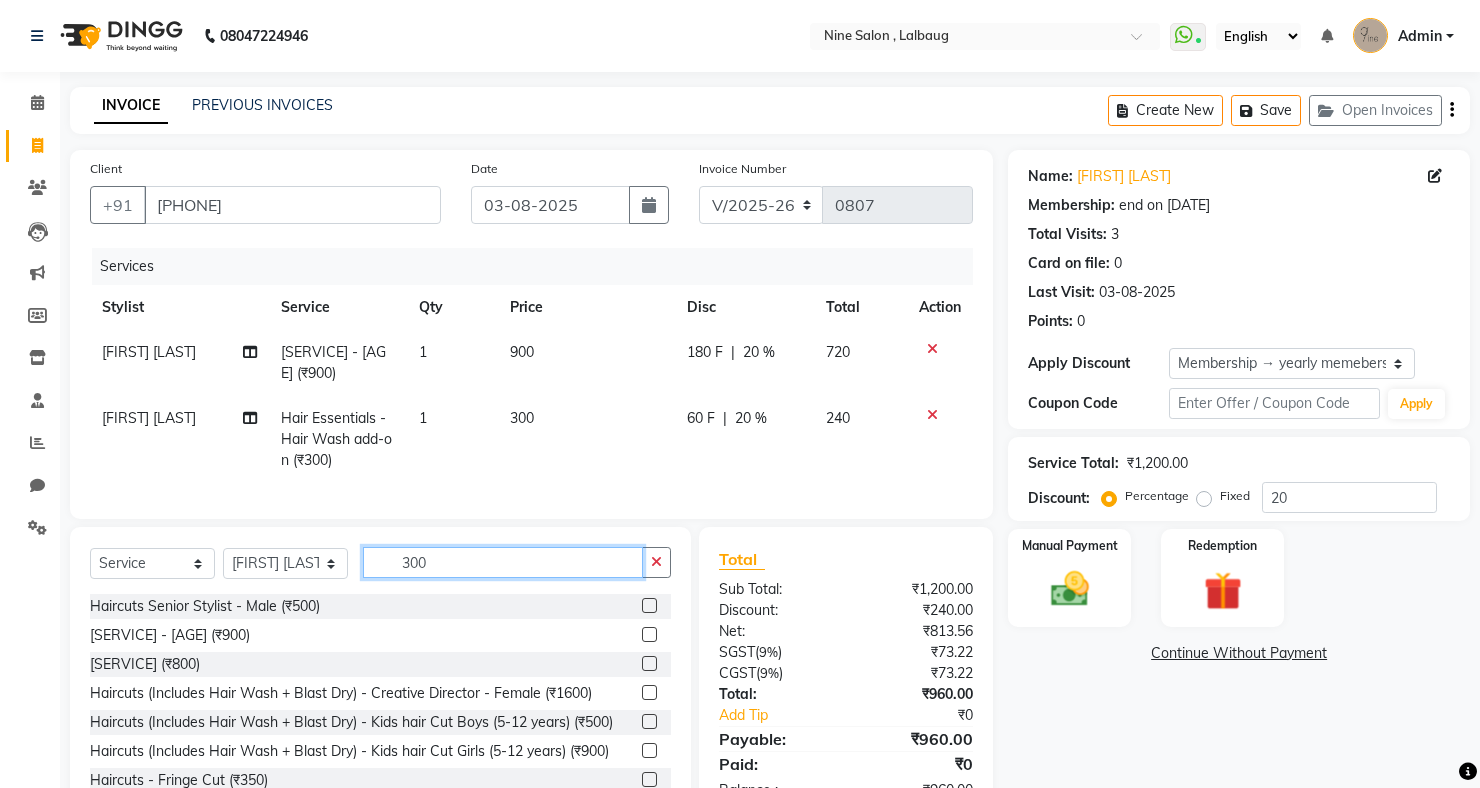 click on "300" 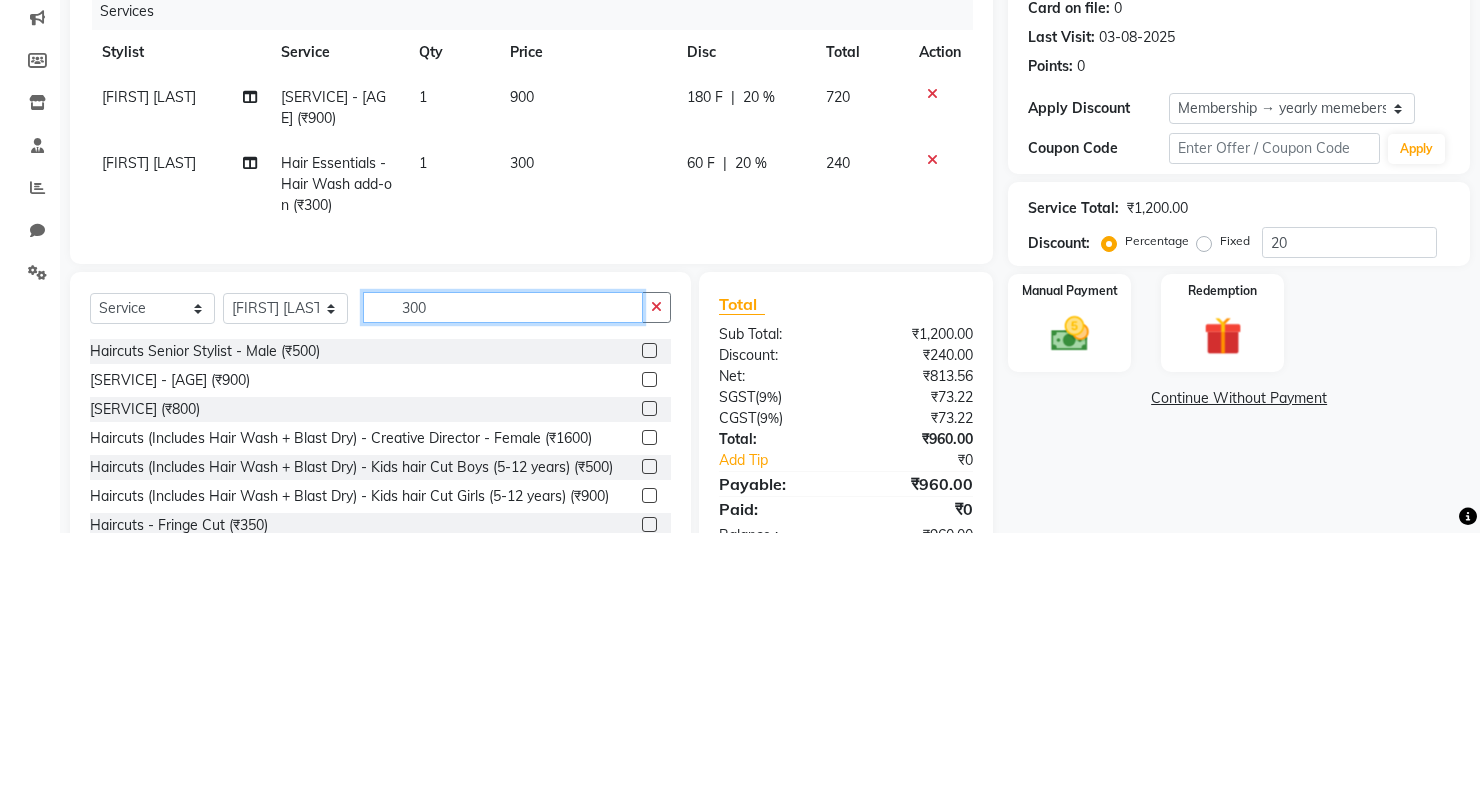 scroll, scrollTop: 48, scrollLeft: 0, axis: vertical 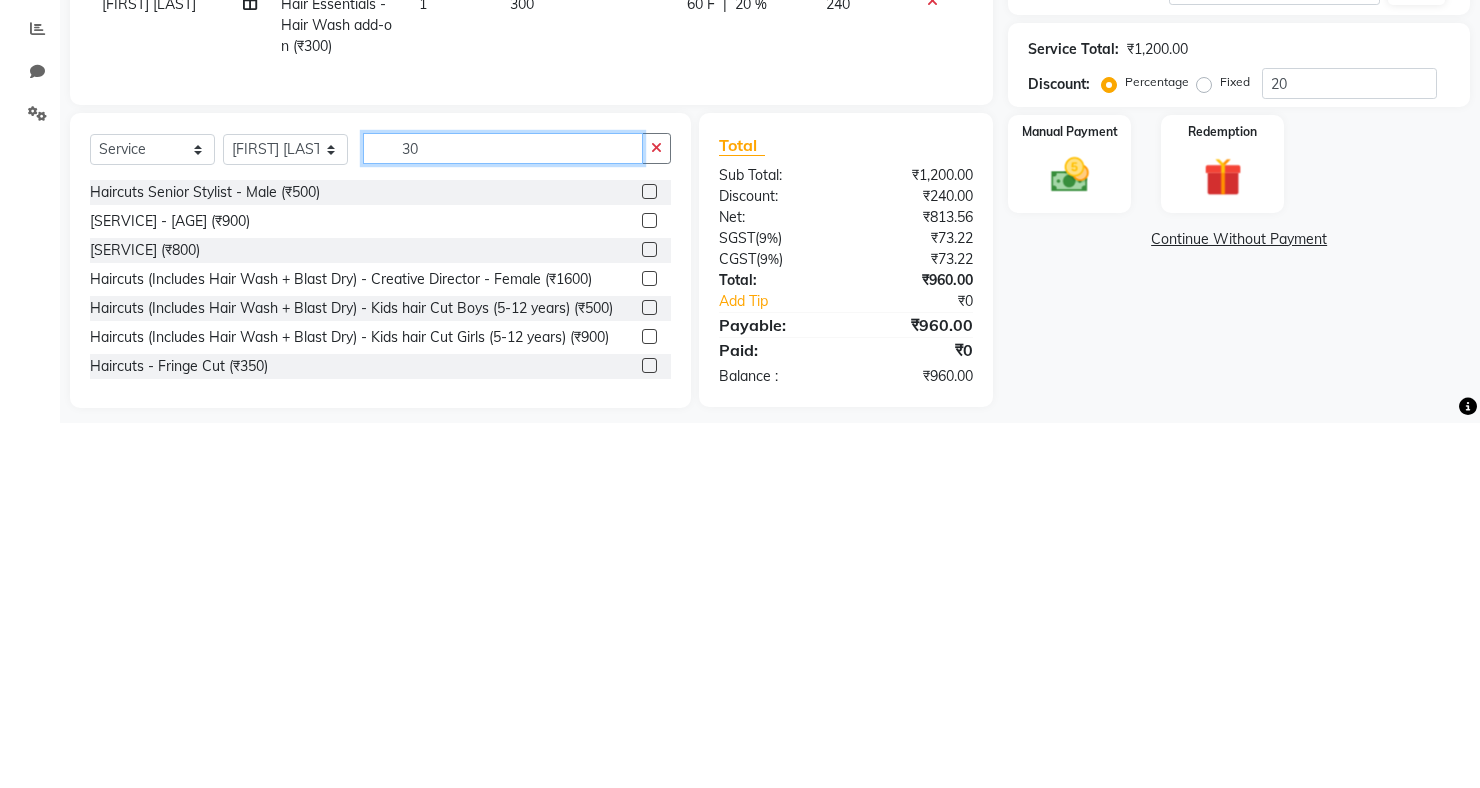 type on "3" 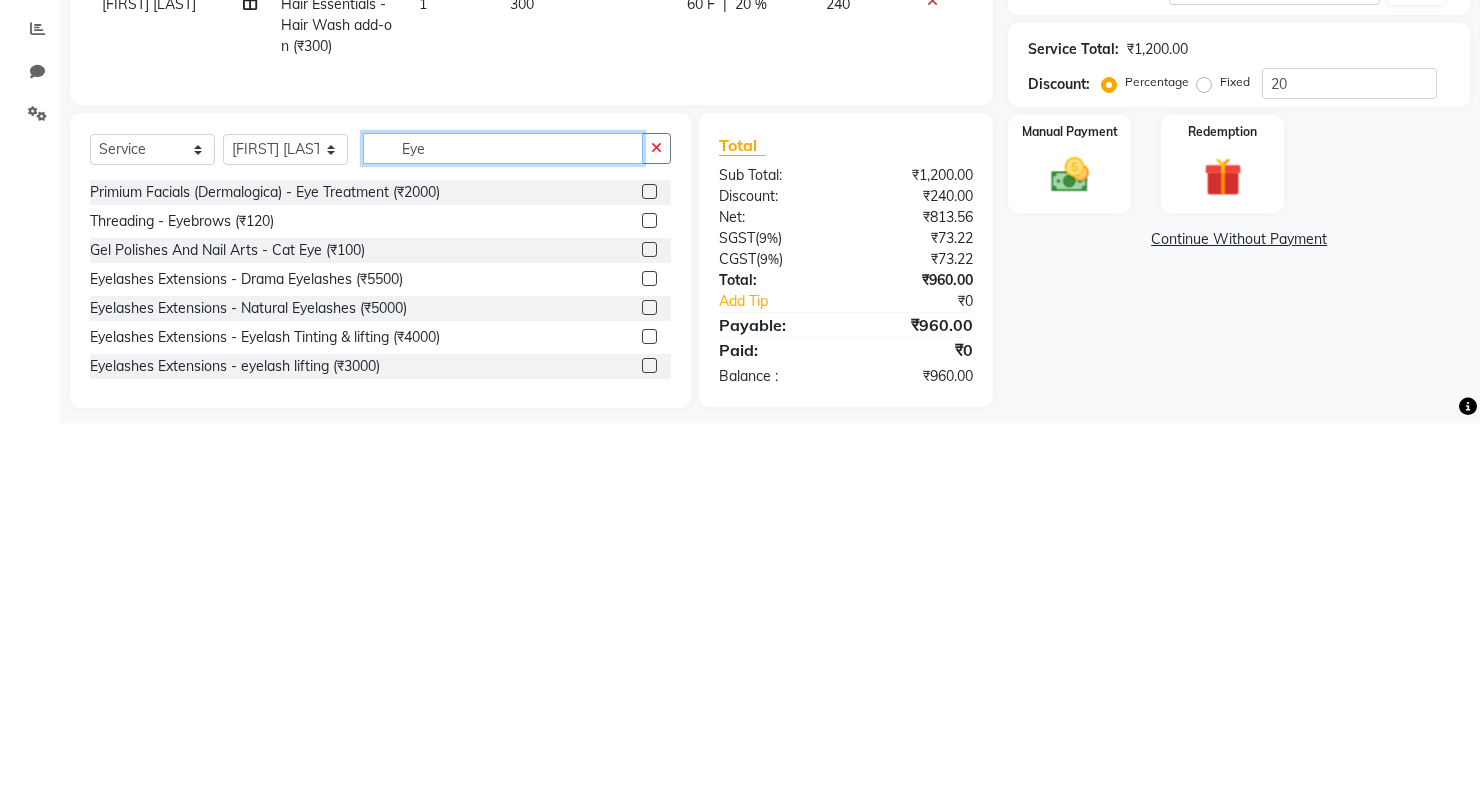 type on "Eye" 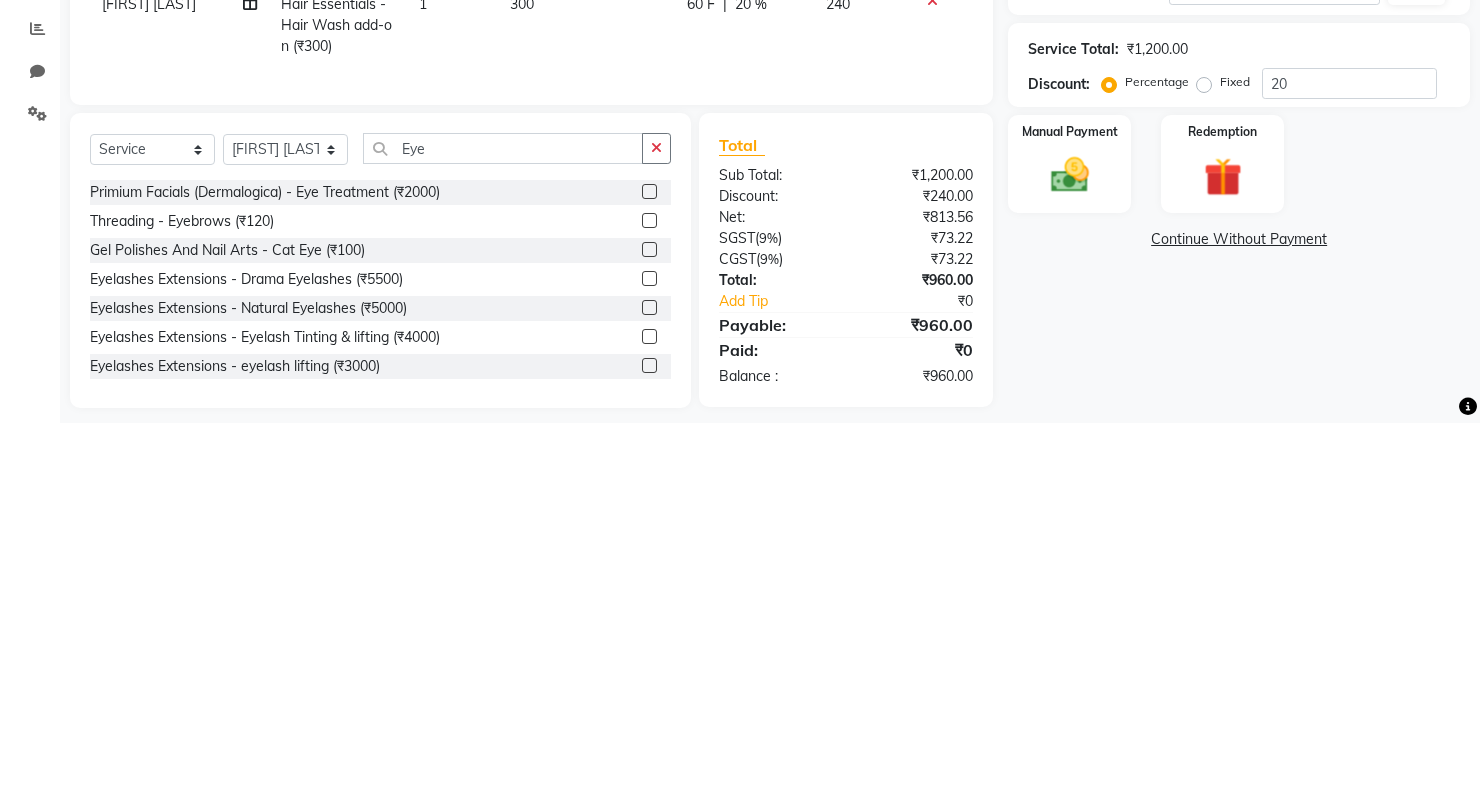 click 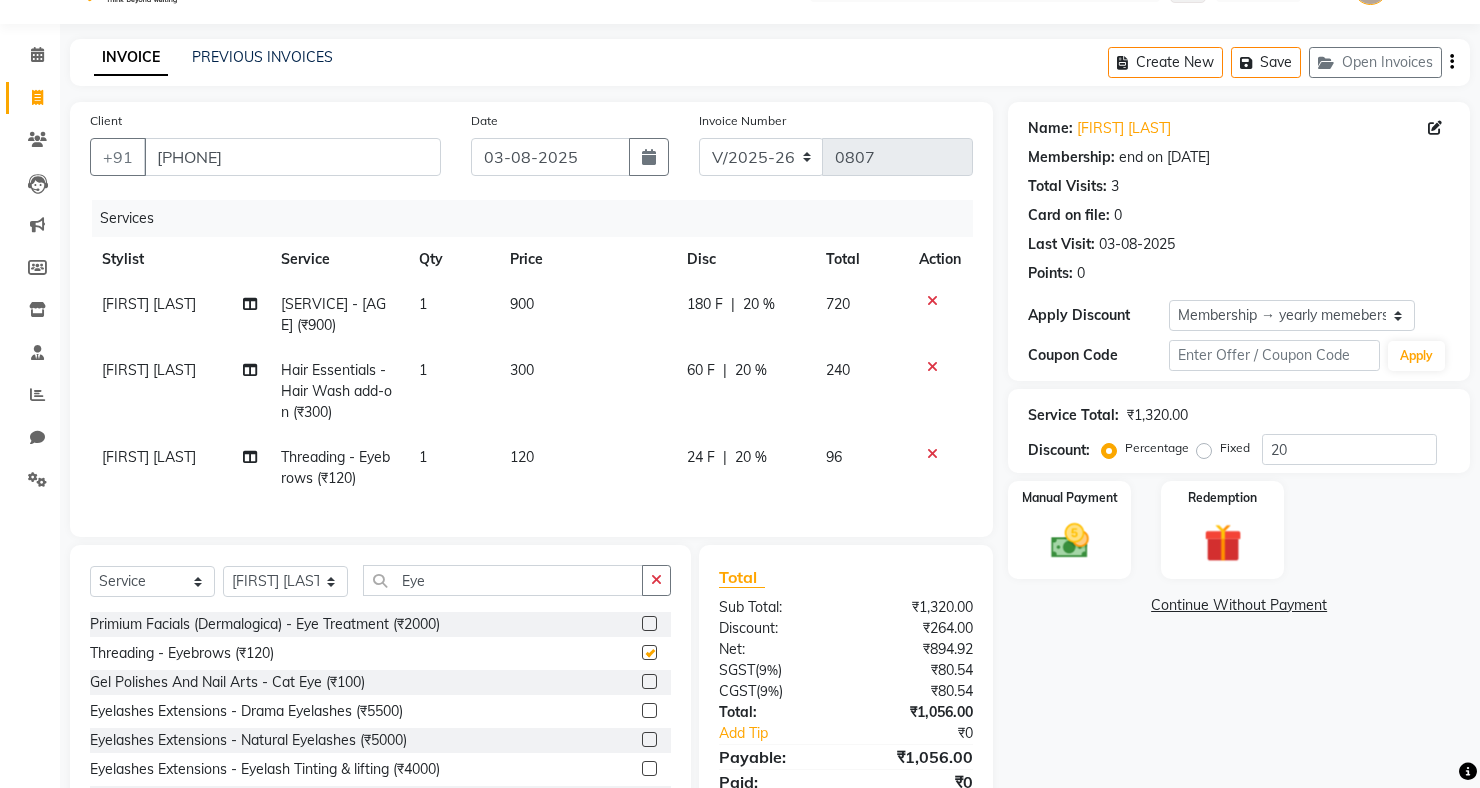 checkbox on "false" 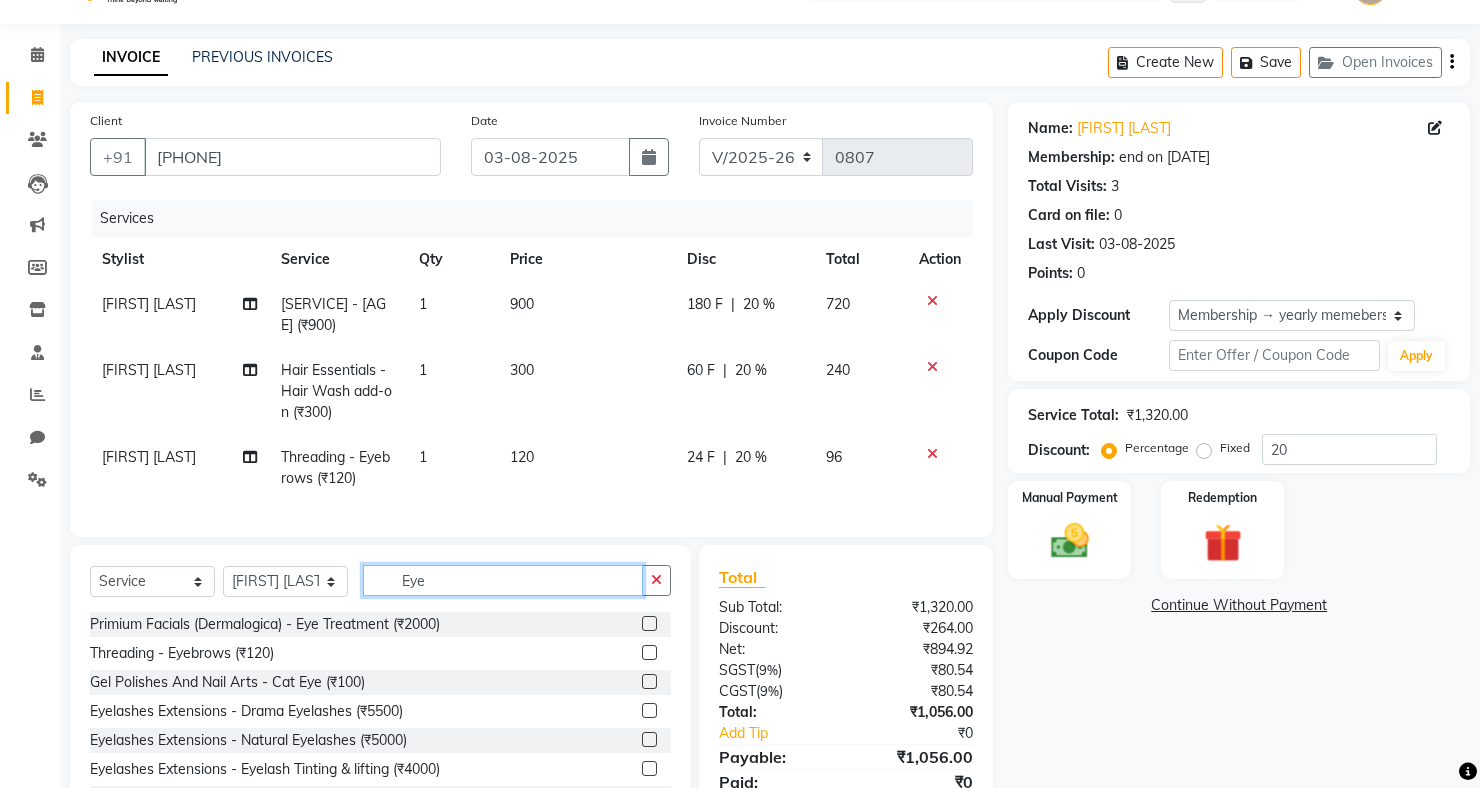 click on "Eye" 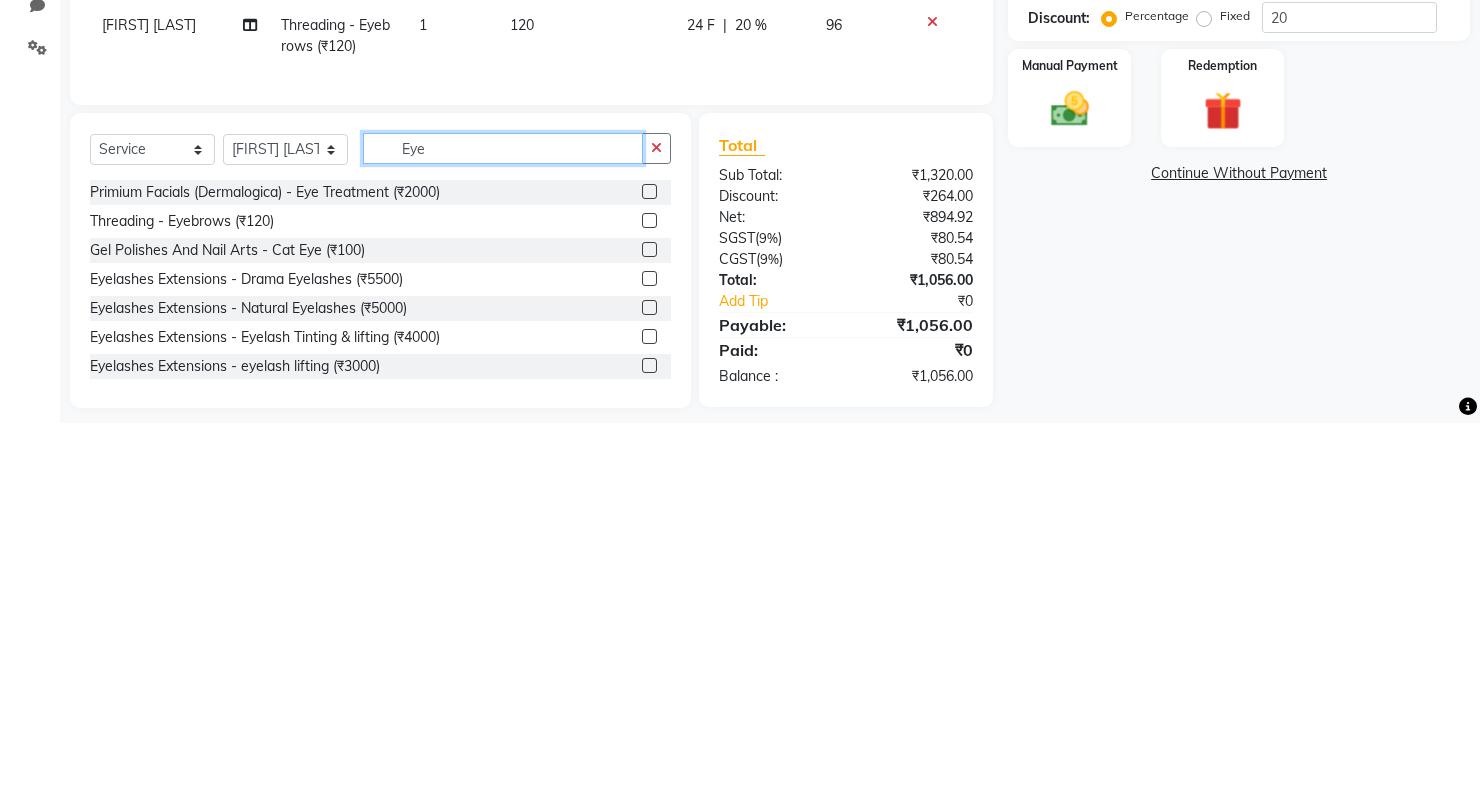 scroll, scrollTop: 114, scrollLeft: 0, axis: vertical 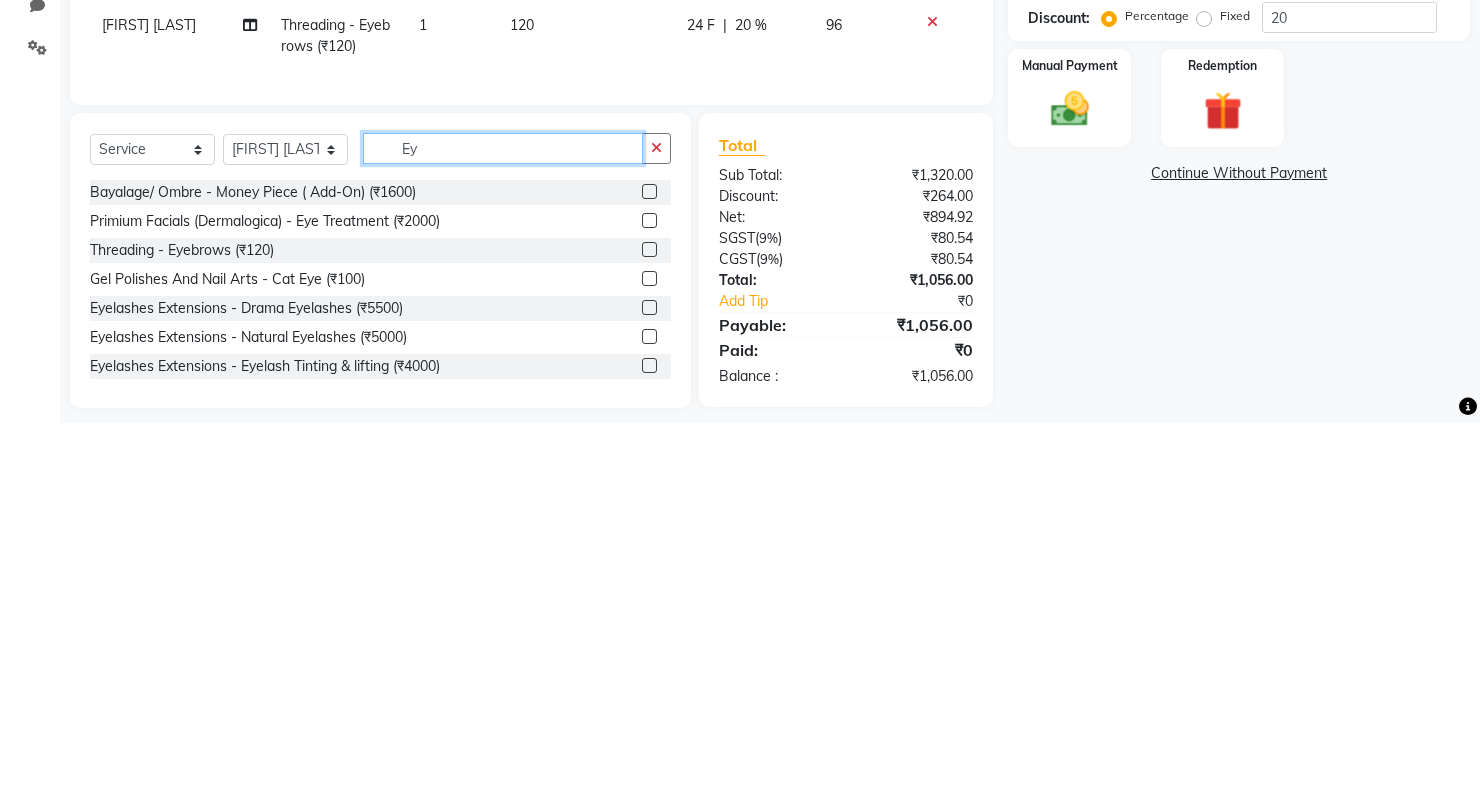 type on "E" 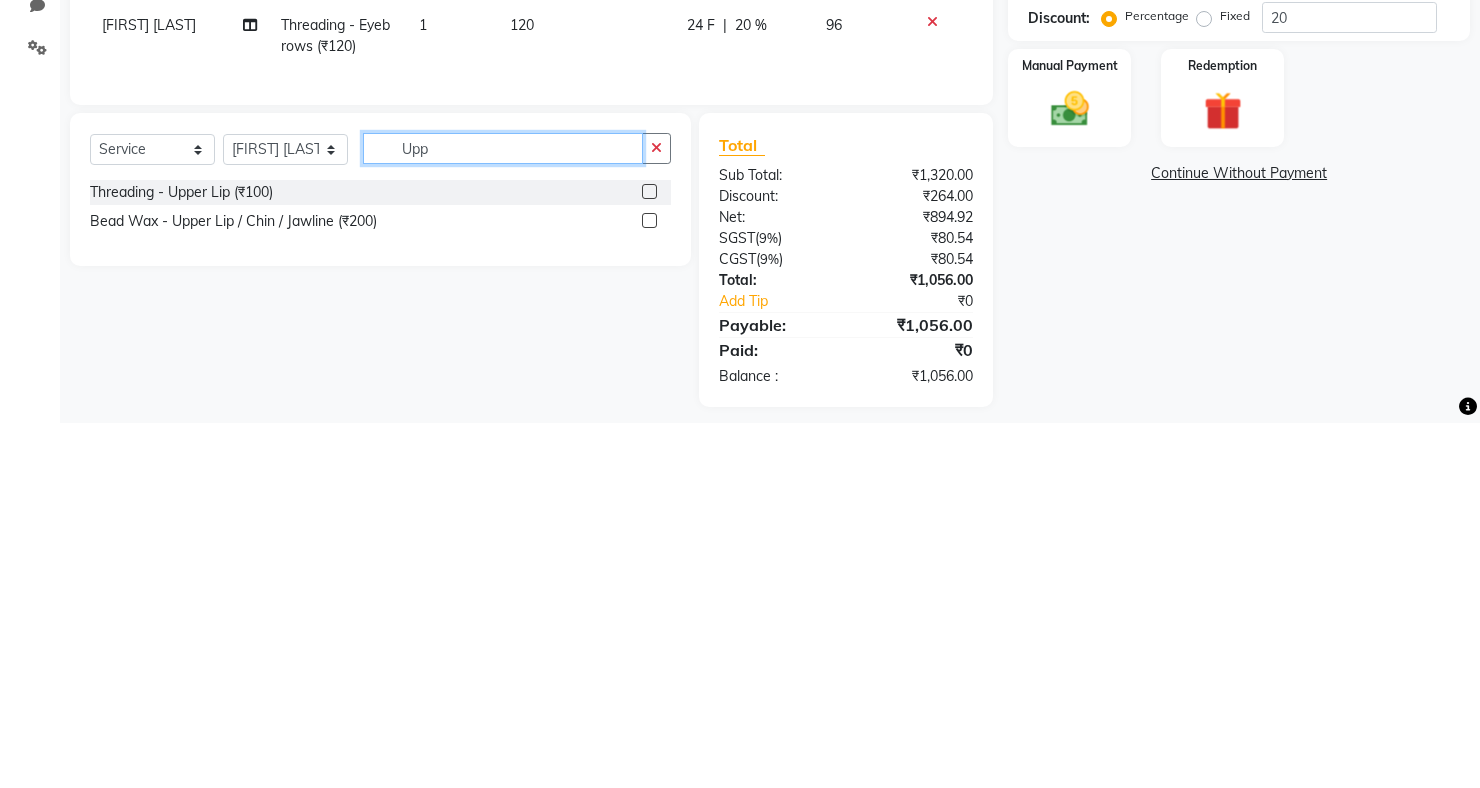 type on "Upp" 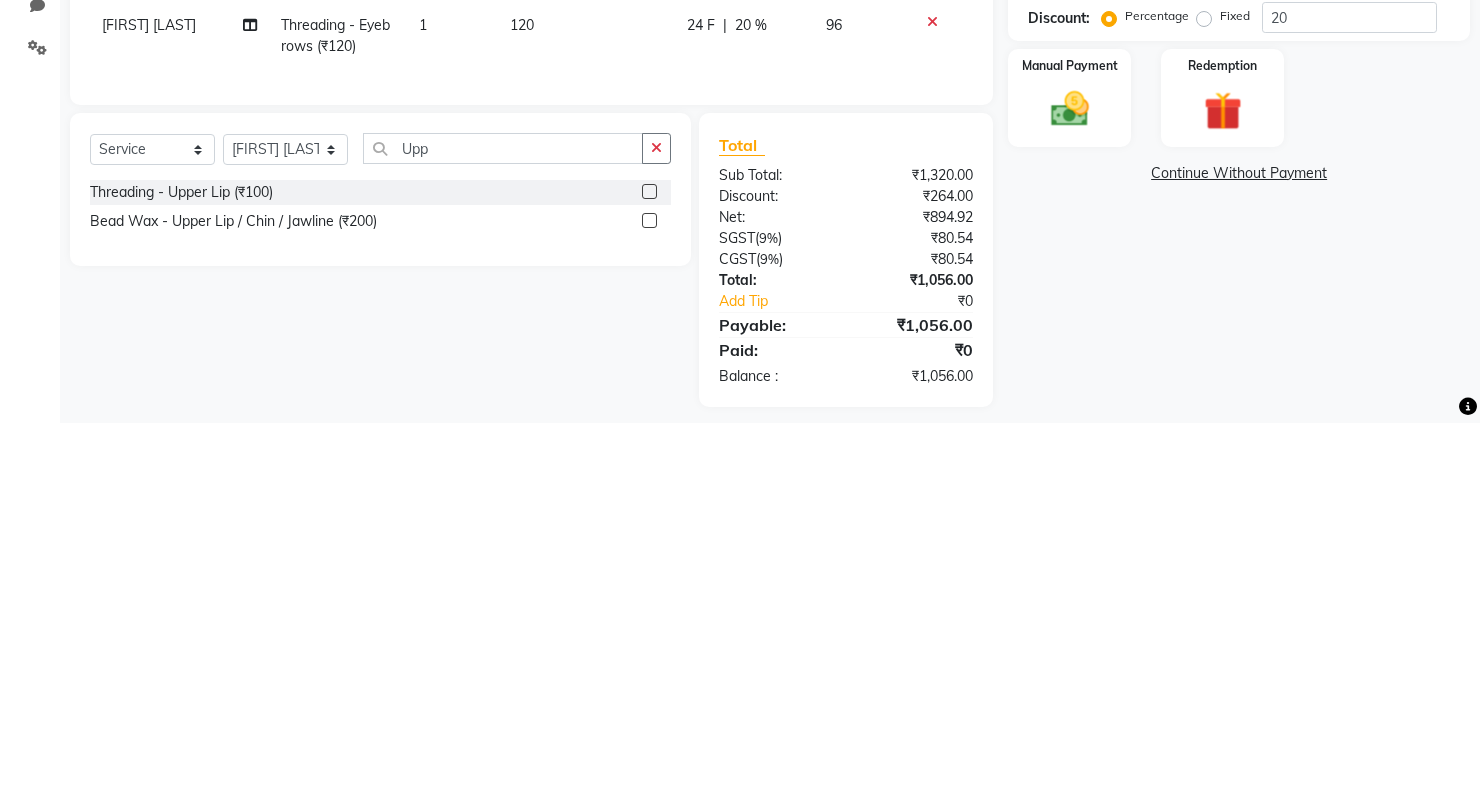 click 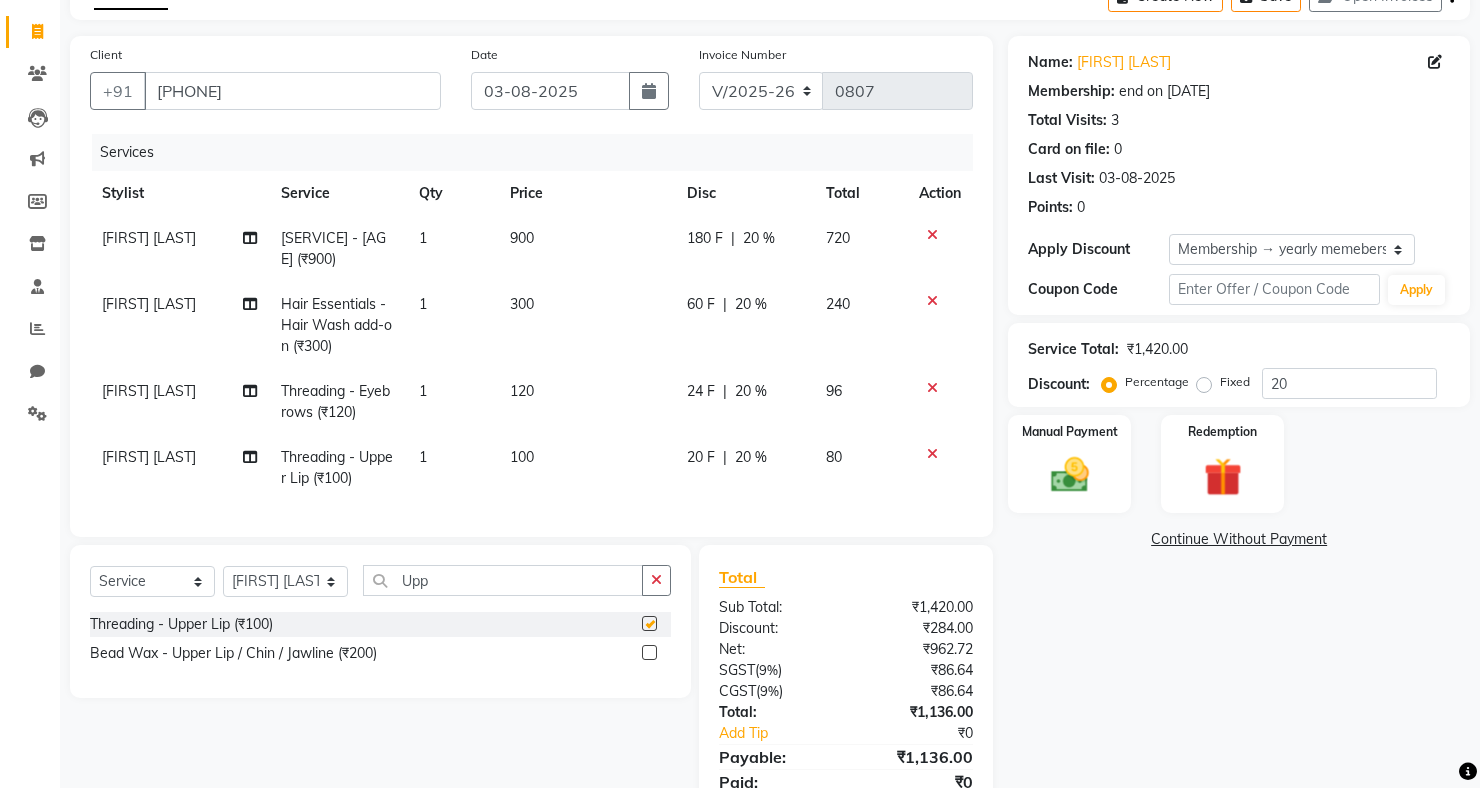 checkbox on "false" 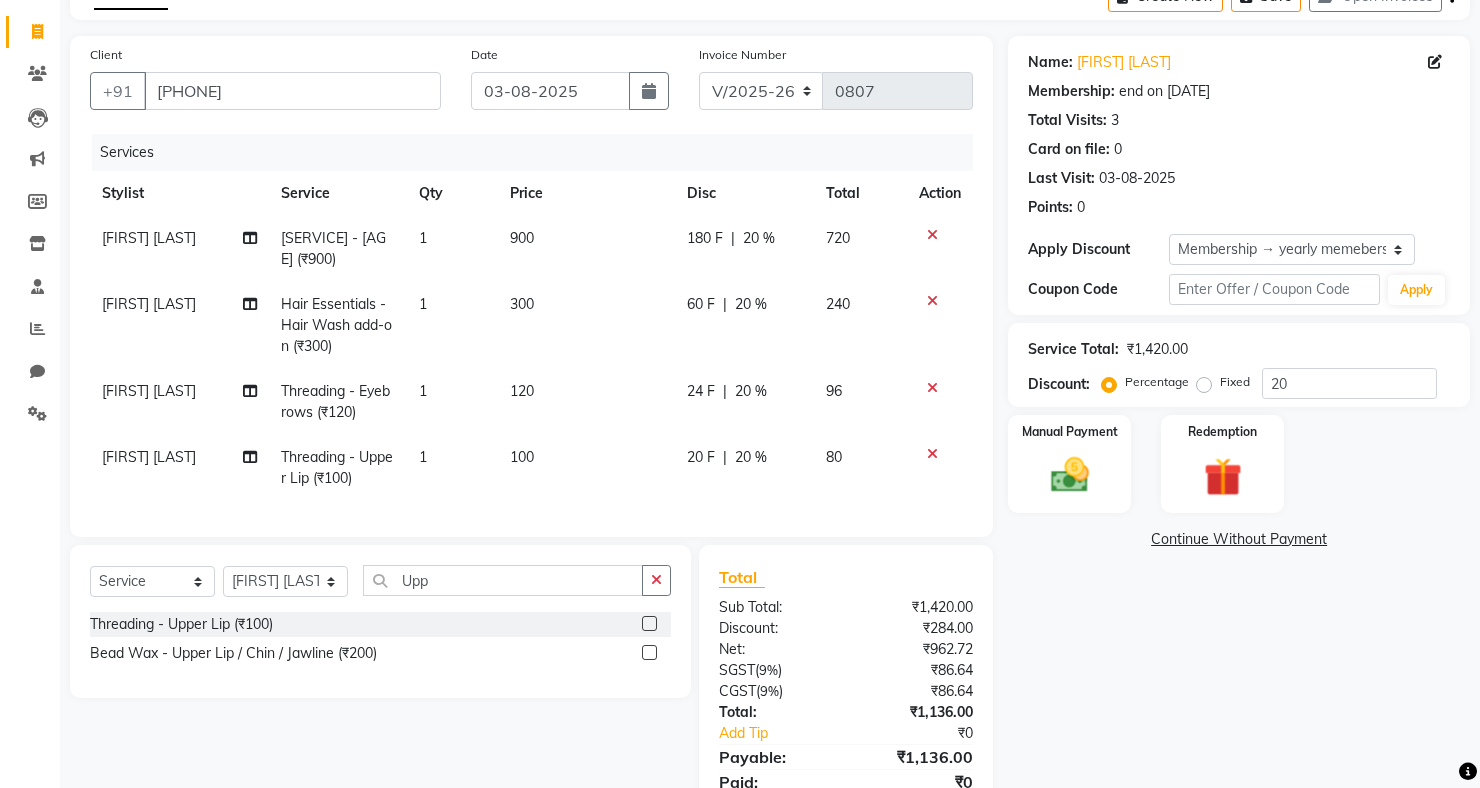 click on "20 %" 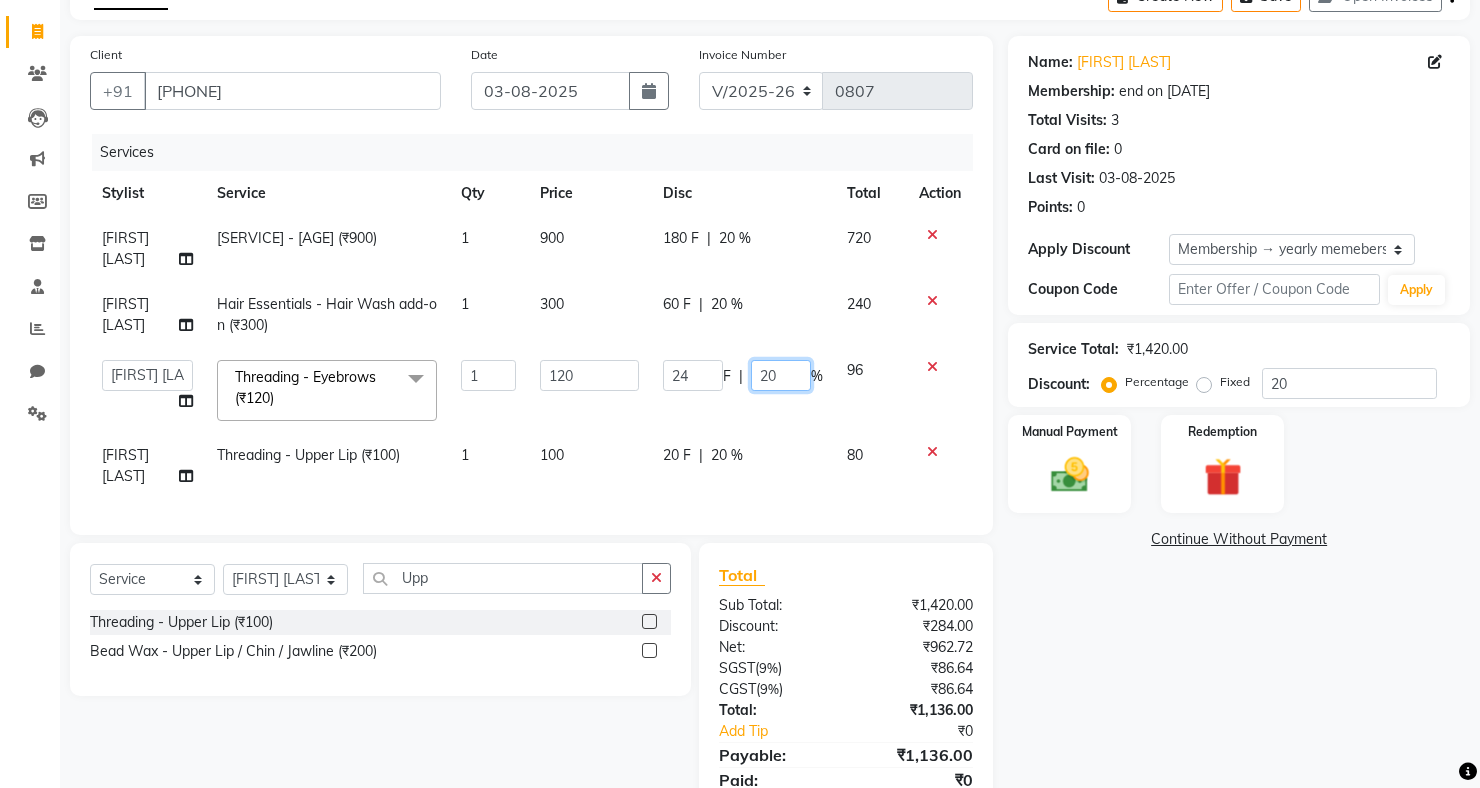 click on "20" 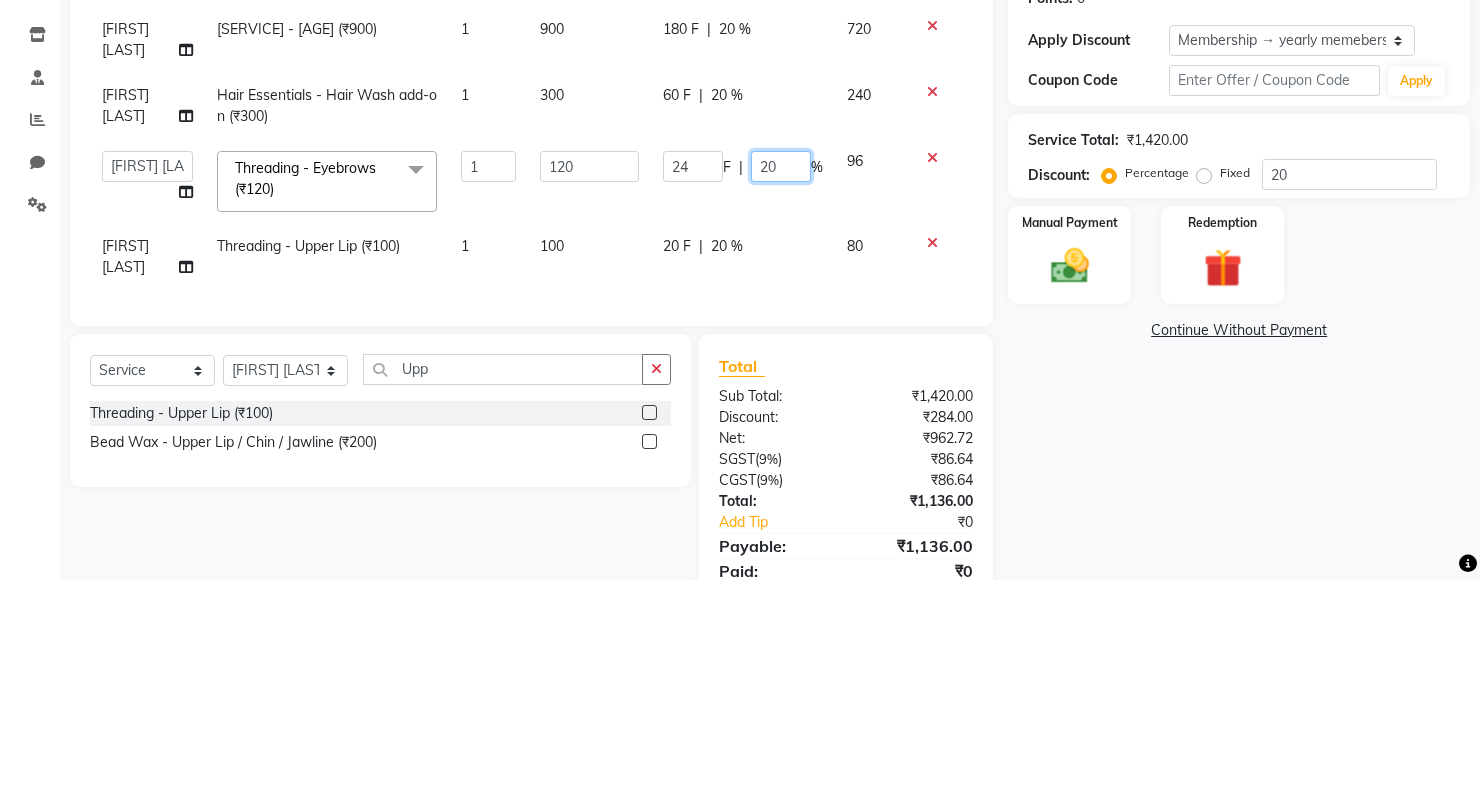 type on "2" 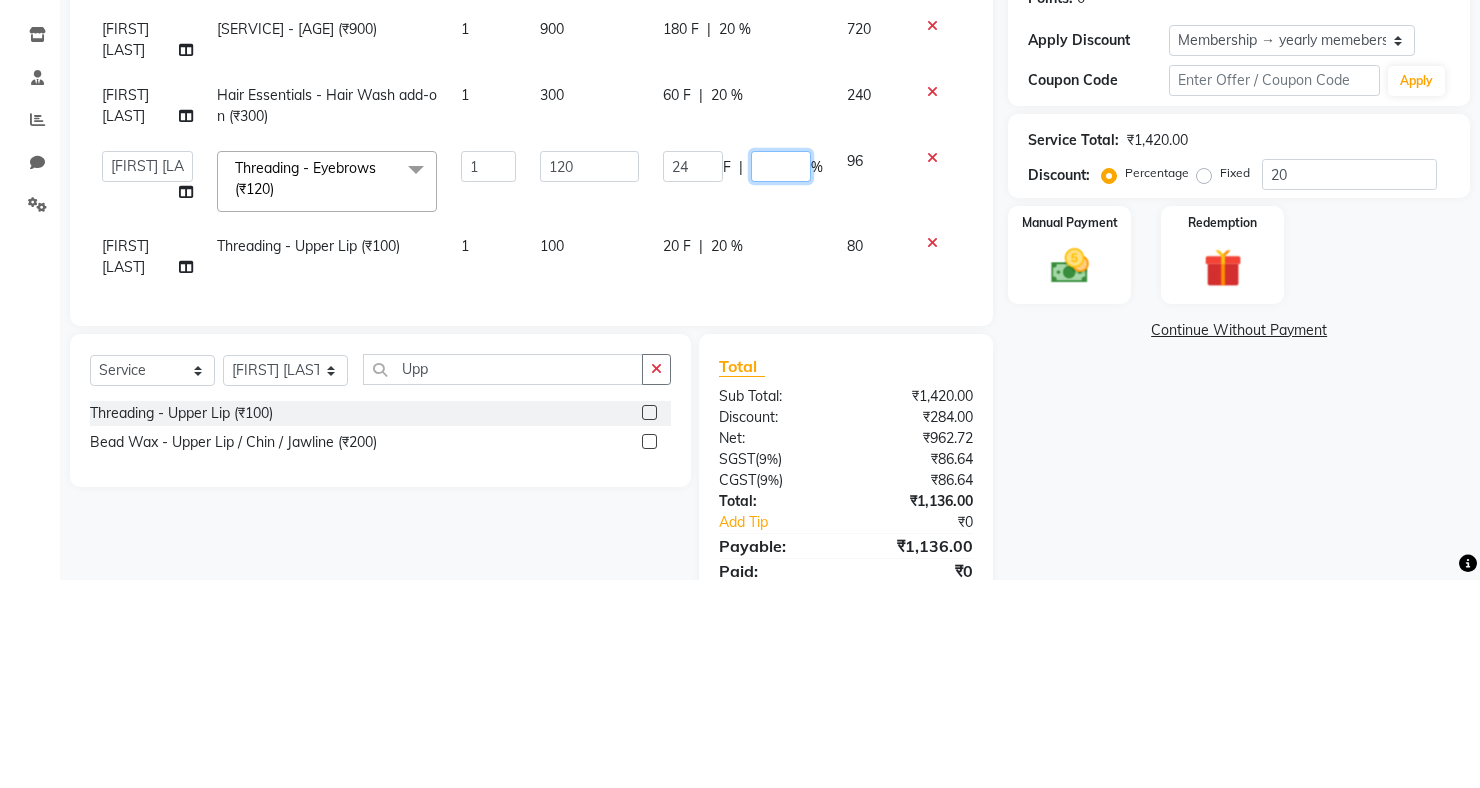 type on "0" 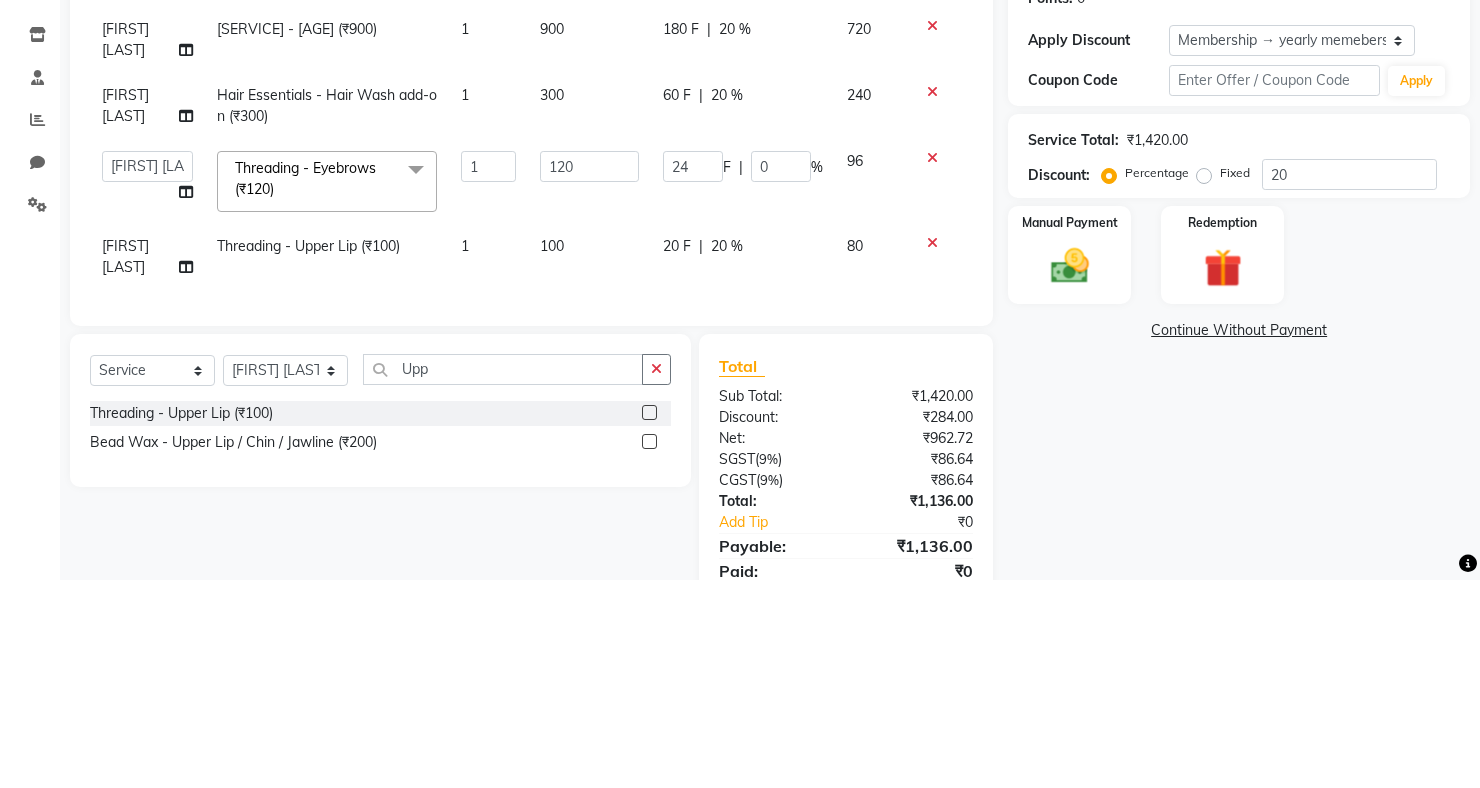 click on "[FIRST] [LAST] [SERVICE] - [SERVICE_DETAIL] (₹900) 1 900 180 F | 20 % 720 [FIRST] [LAST] Hair Essentials - Hair Wash add-on (₹300) 1 300 60 F | 20 % 240 [FIRST] [LAST] Front desk [FIRST] [LAST] [FIRST] [LAST] [FIRST] [LAST] [FIRST] [LAST] [FIRST] [LAST] [FIRST] [LAST] [FIRST] [LAST] [FIRST] [LAST] [FIRST] [LAST] [SERVICE] - [SERVICE_DETAIL] (₹120) x [SERVICE] (₹500) [SERVICE] - [SERVICE_DETAIL] (₹900) [SERVICE] (₹800) [SERVICE] - [SERVICE_DETAIL] (₹1600) [SERVICE] - [SERVICE_DETAIL] (₹500) [SERVICE] - [SERVICE_DETAIL] (₹900) [SERVICE] - [SERVICE_DETAIL] (₹350) FHairComplimentary Hairwash (₹0) Hair Essentials - Hair Styling ( Male ) (₹300) Hair Essentials - Hair Updo (₹1500) 1 120 24 F | 0" 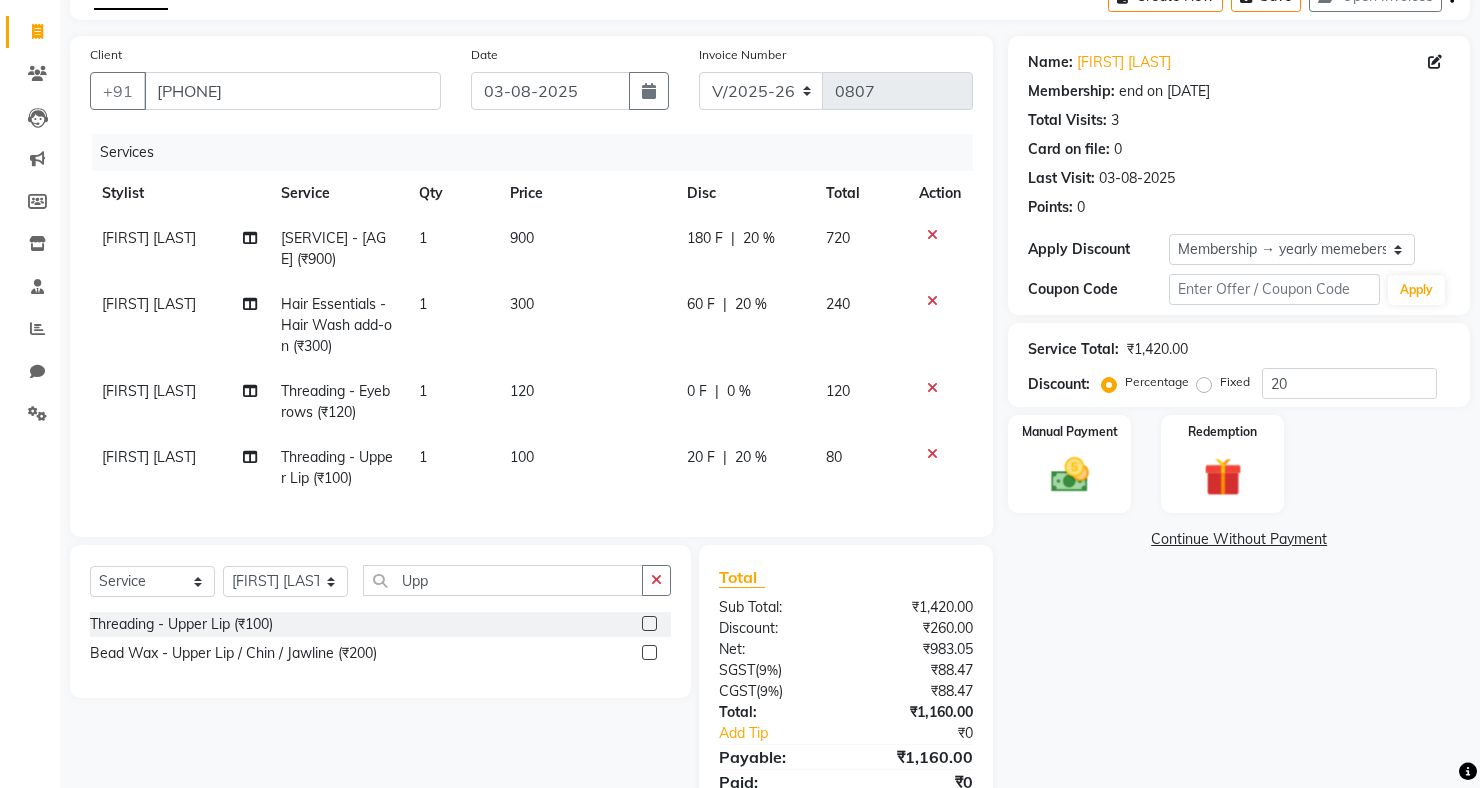 click on "20 F | 20 %" 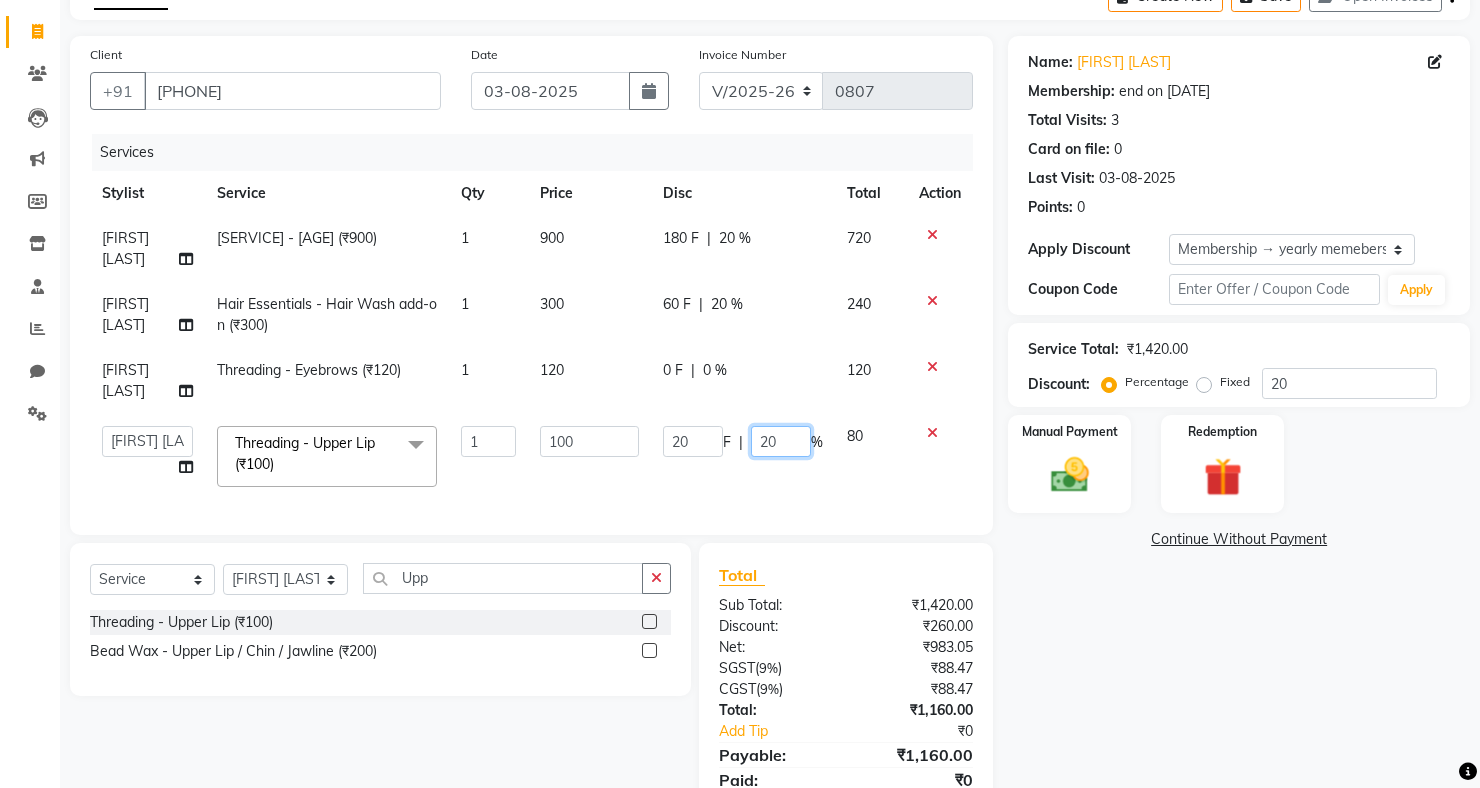 click on "20" 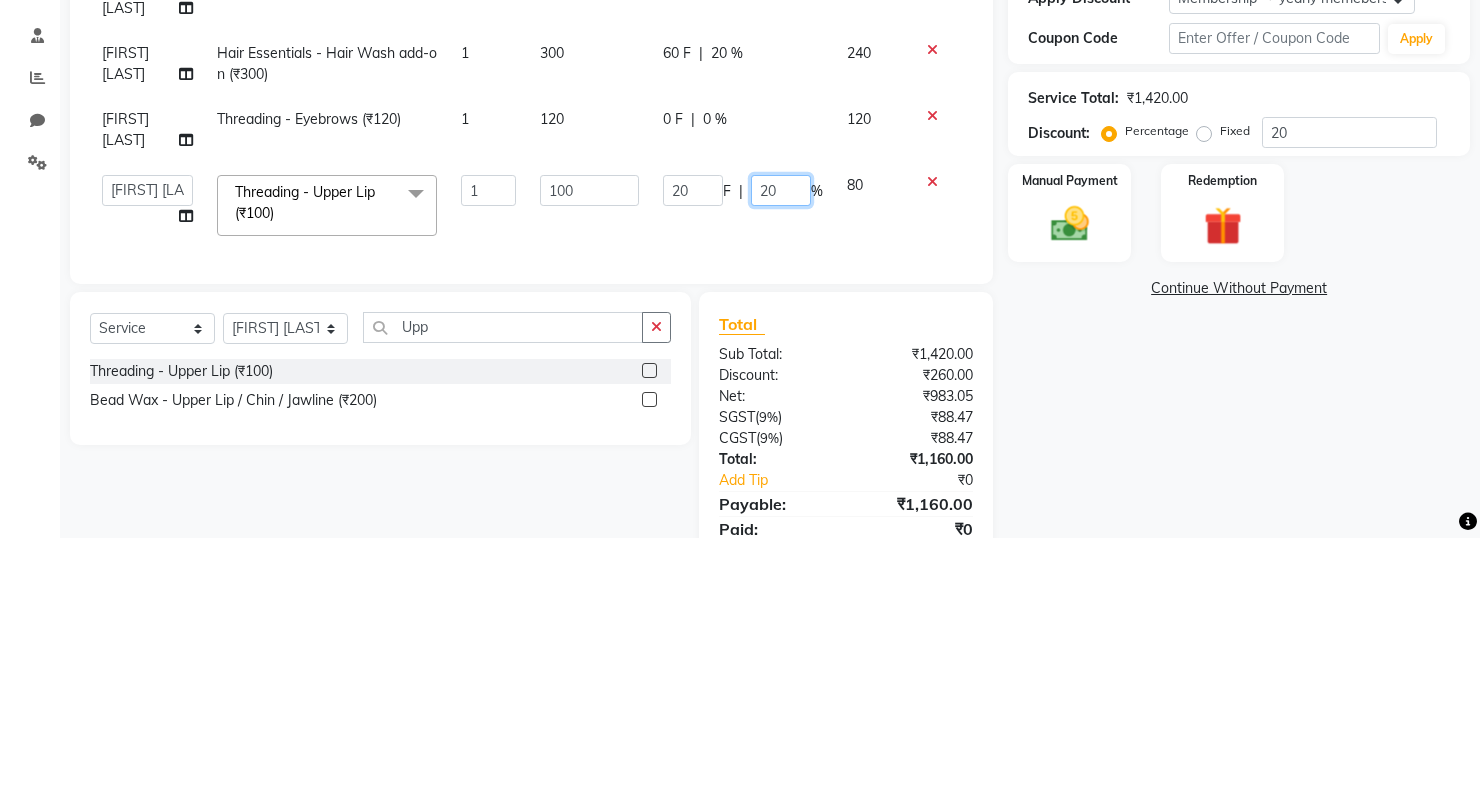 type on "2" 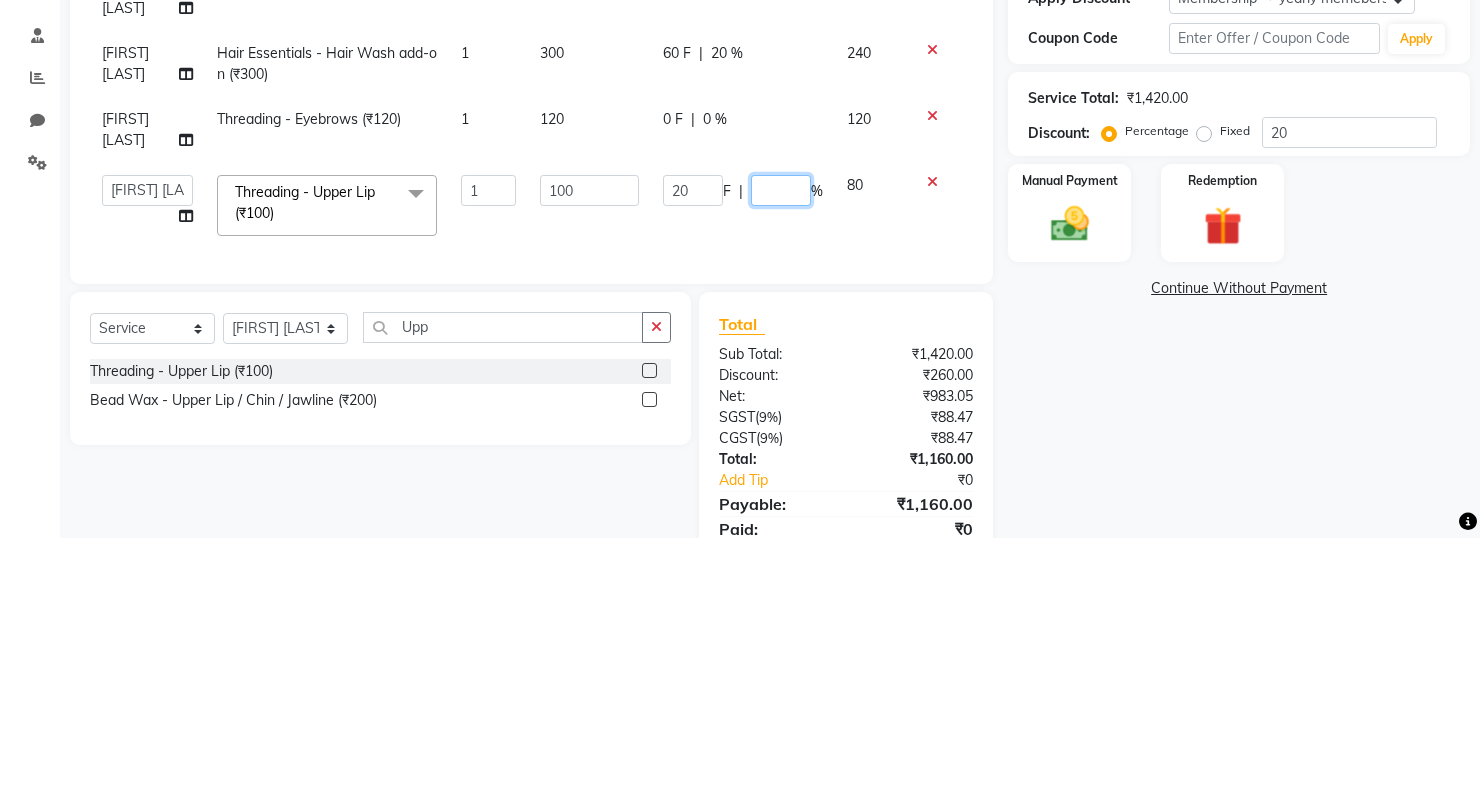 type on "0" 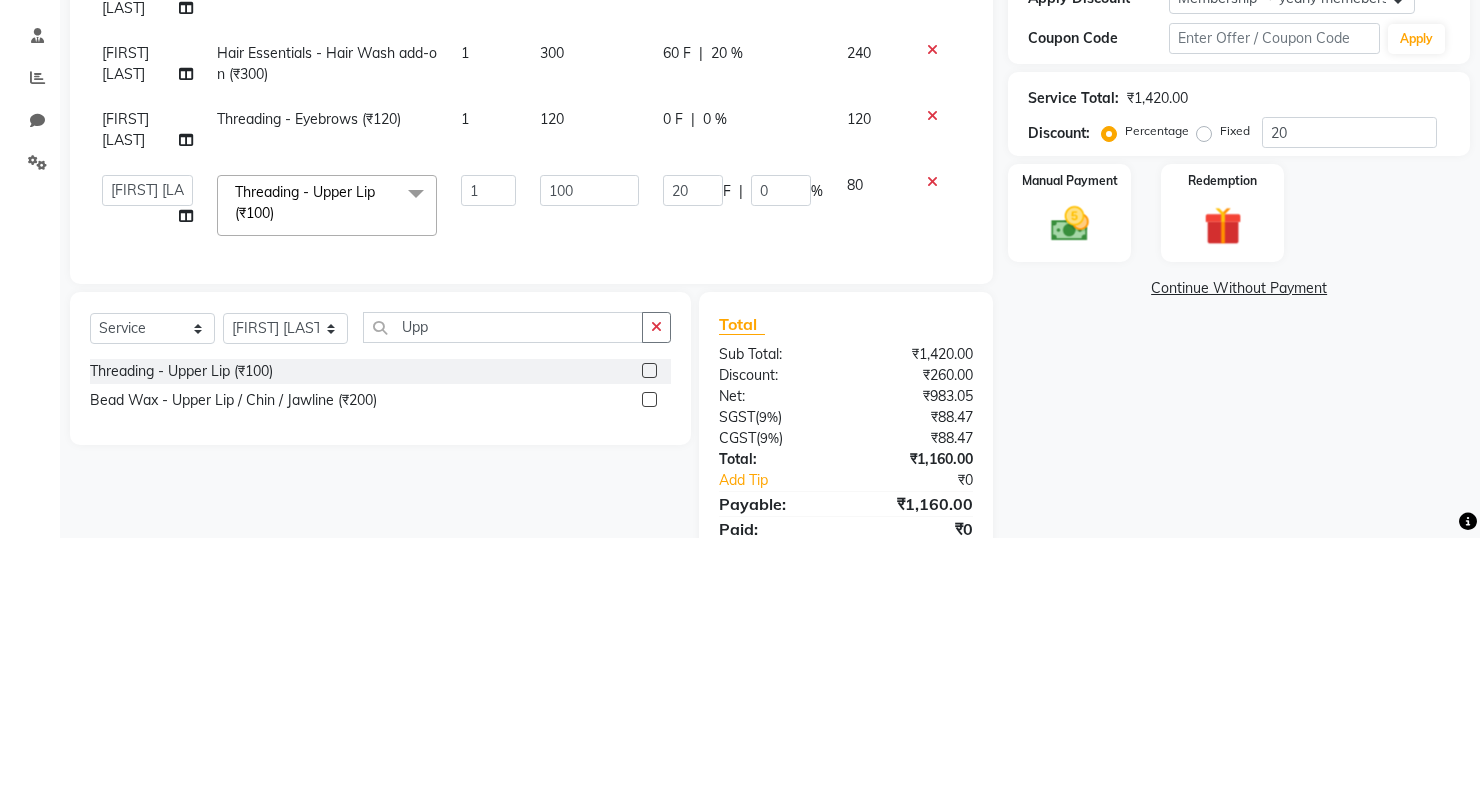click on "Sohaib Iqbal Haircuts (Includes Hair Wash + Blast Dry) - Senior Stylist - Female  (₹900) 1 900 180 F | 20 % 720 Sohaib Iqbal Hair Essentials - Hair Wash add-on  (₹300) 1 300 60 F | 20 % 240 Saiba Shaikh Threading - Eyebrows (₹120) 1 120 0 F | 0 % 120  Aftab Ansari   Front desk   Heena Suleman Shaikh   Huma Hussain   Imran Shaikh   Kanisha Jain   Khushi Udaypratap Chouhan   Krish Sodekar   Mayur Jain   Saiba Shaikh   Sohaib Iqbal   Swati  Threading - Upper Lip  (₹100)  x Haircuts Senior Stylist - Male  (₹500) Haircuts (Includes Hair Wash + Blast Dry) - Senior Stylist - Female  (₹900) Haircuts Creative Director - Male  (₹800) Haircuts (Includes Hair Wash + Blast Dry) - Creative Director - Female  (₹1600) Haircuts (Includes Hair Wash + Blast Dry) - Kids hair Cut Boys (5-12 years)  (₹500) Haircuts (Includes Hair Wash + Blast Dry) - Kids hair Cut Girls (5-12 years)  (₹900) Haircuts - Fringe Cut  (₹350) FHair Complimentary Hairwash (₹0) Hair Essentials - Hair Updo   (₹1500)" 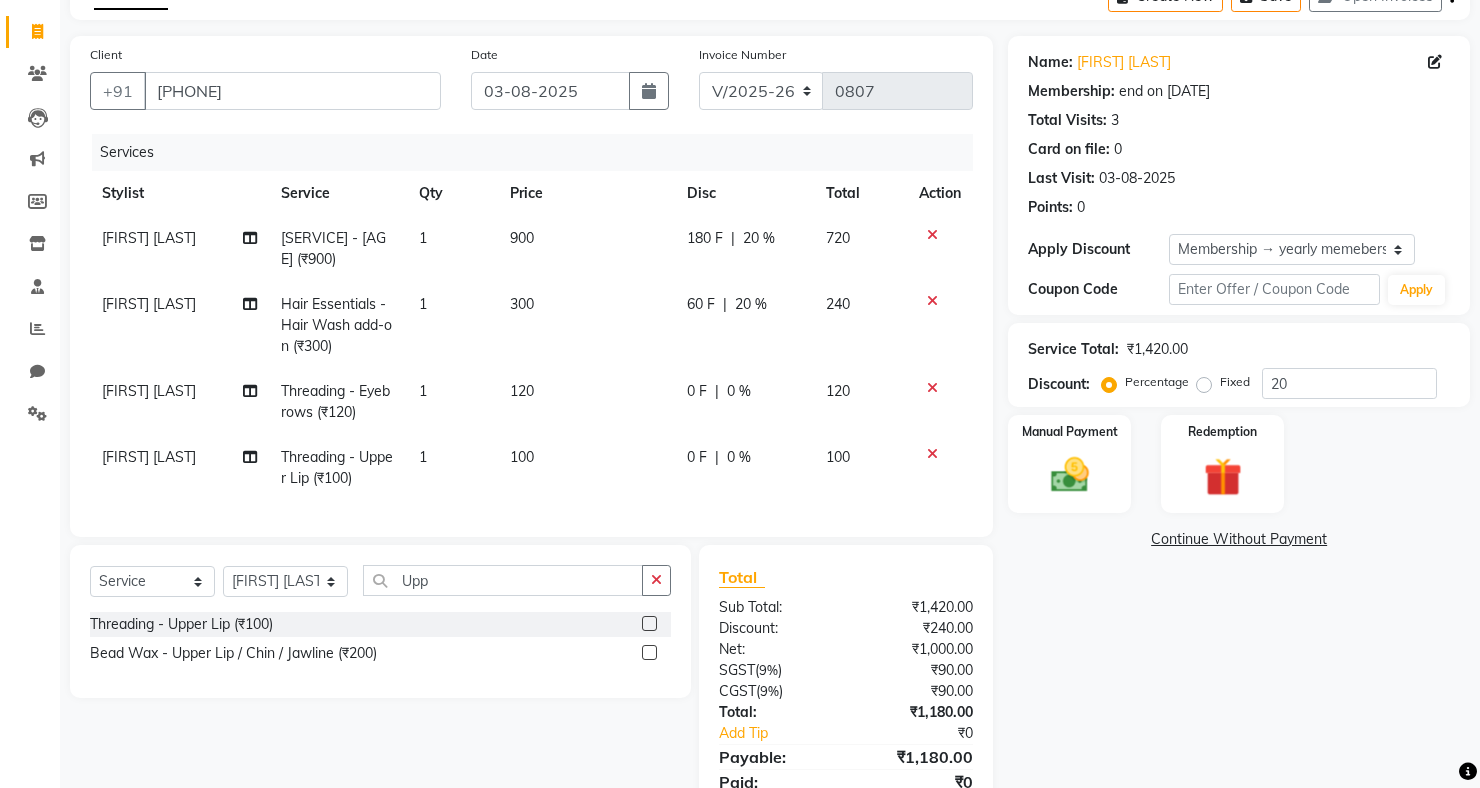 scroll, scrollTop: 0, scrollLeft: 0, axis: both 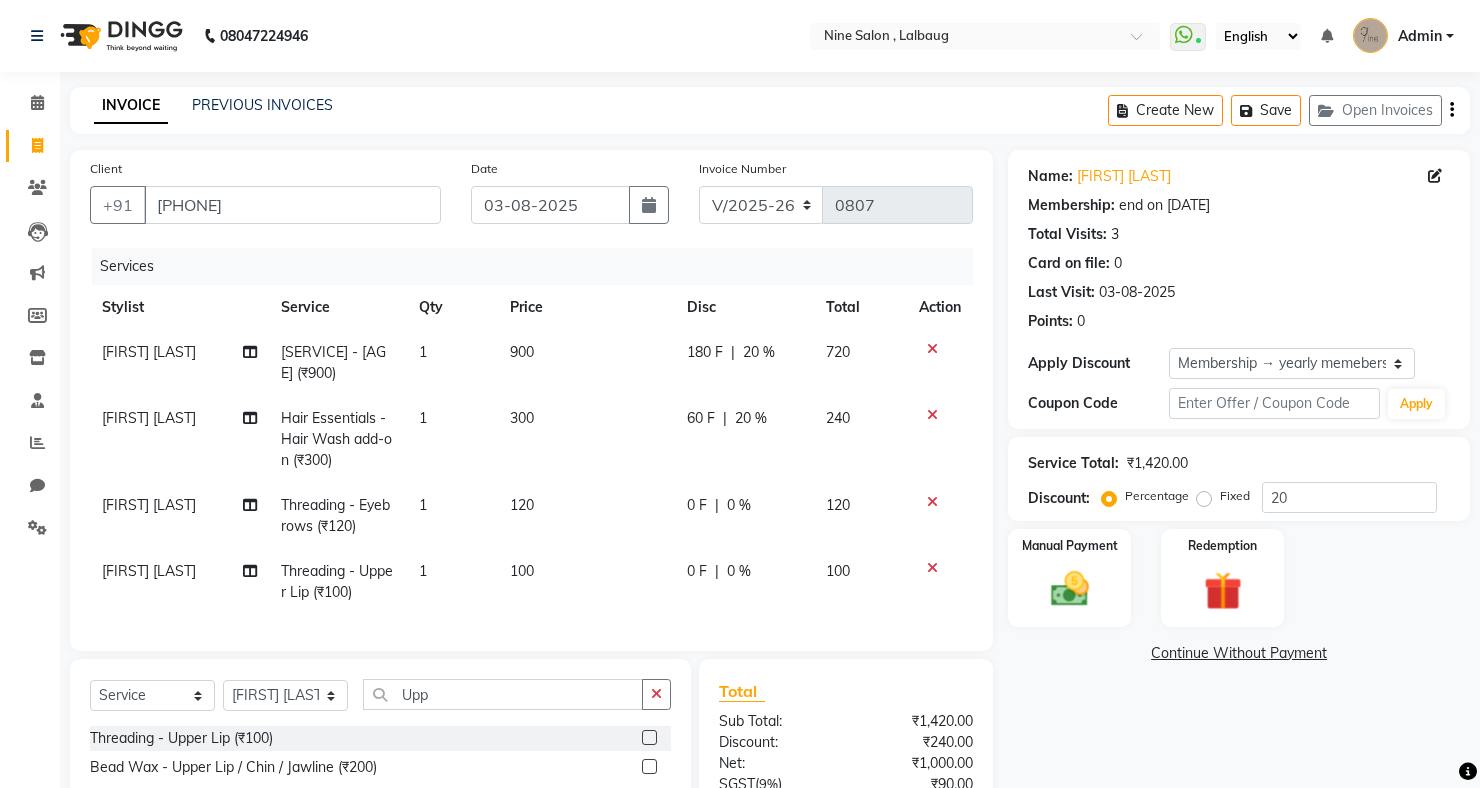 click on "20 %" 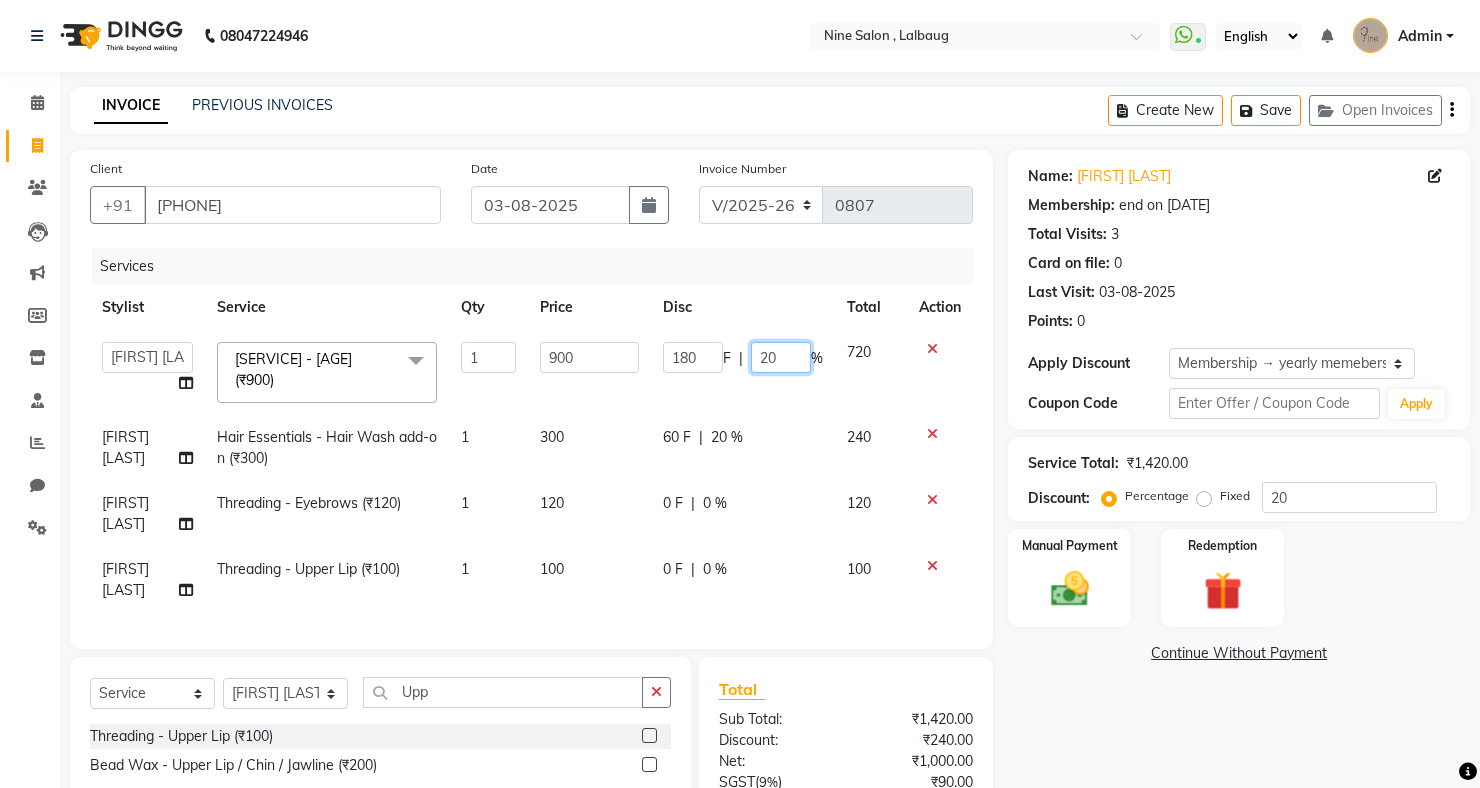 click on "20" 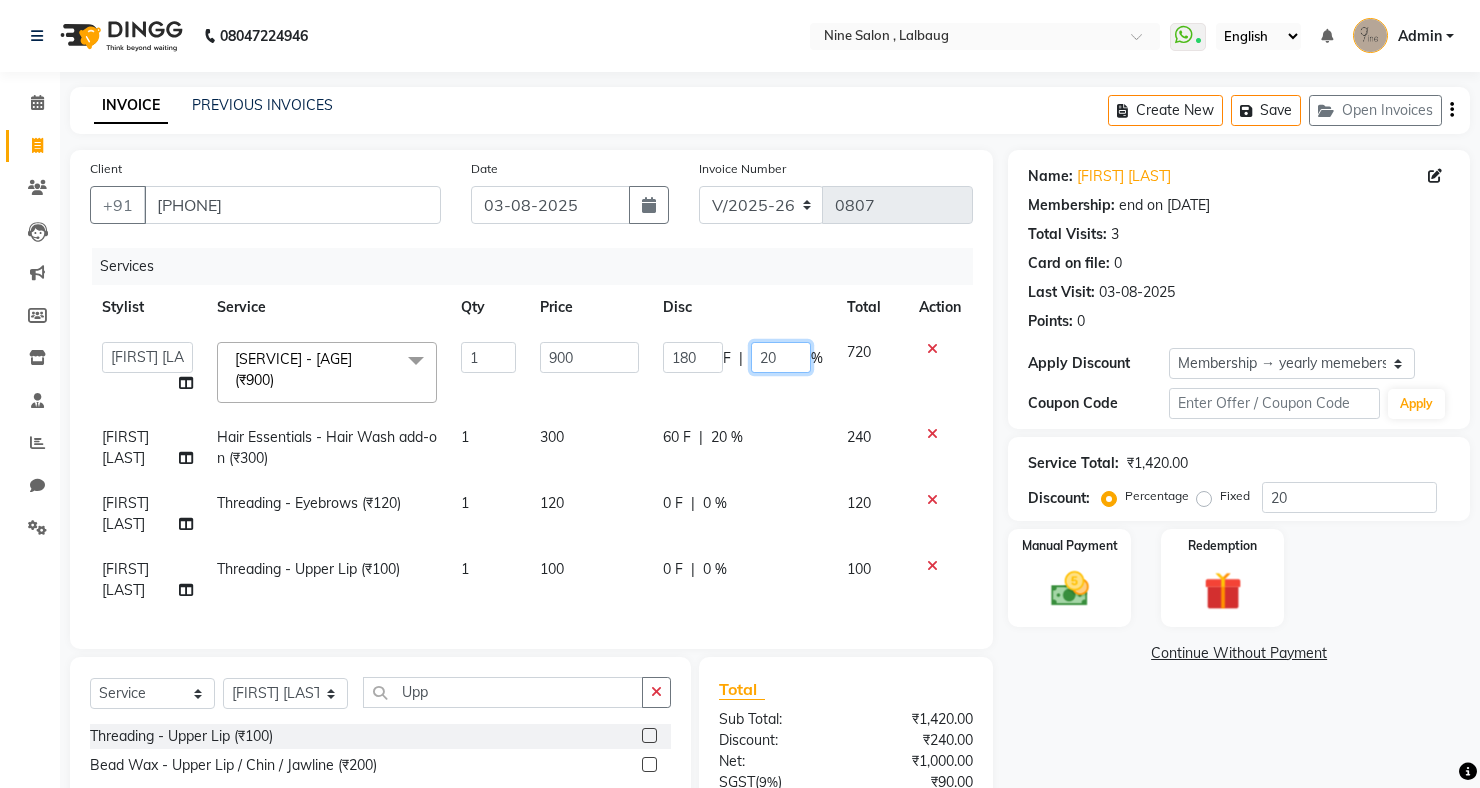 type on "2" 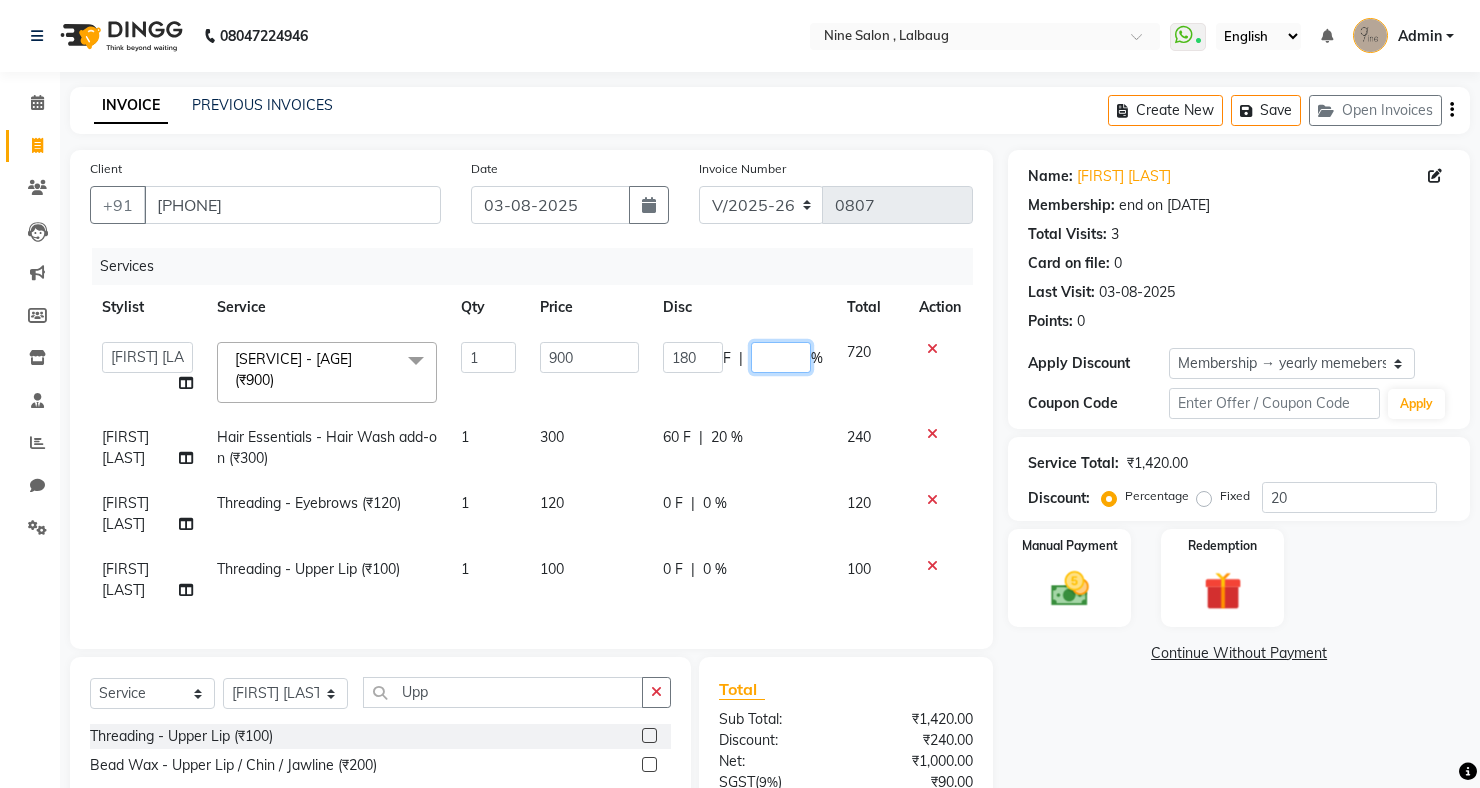 type on "0" 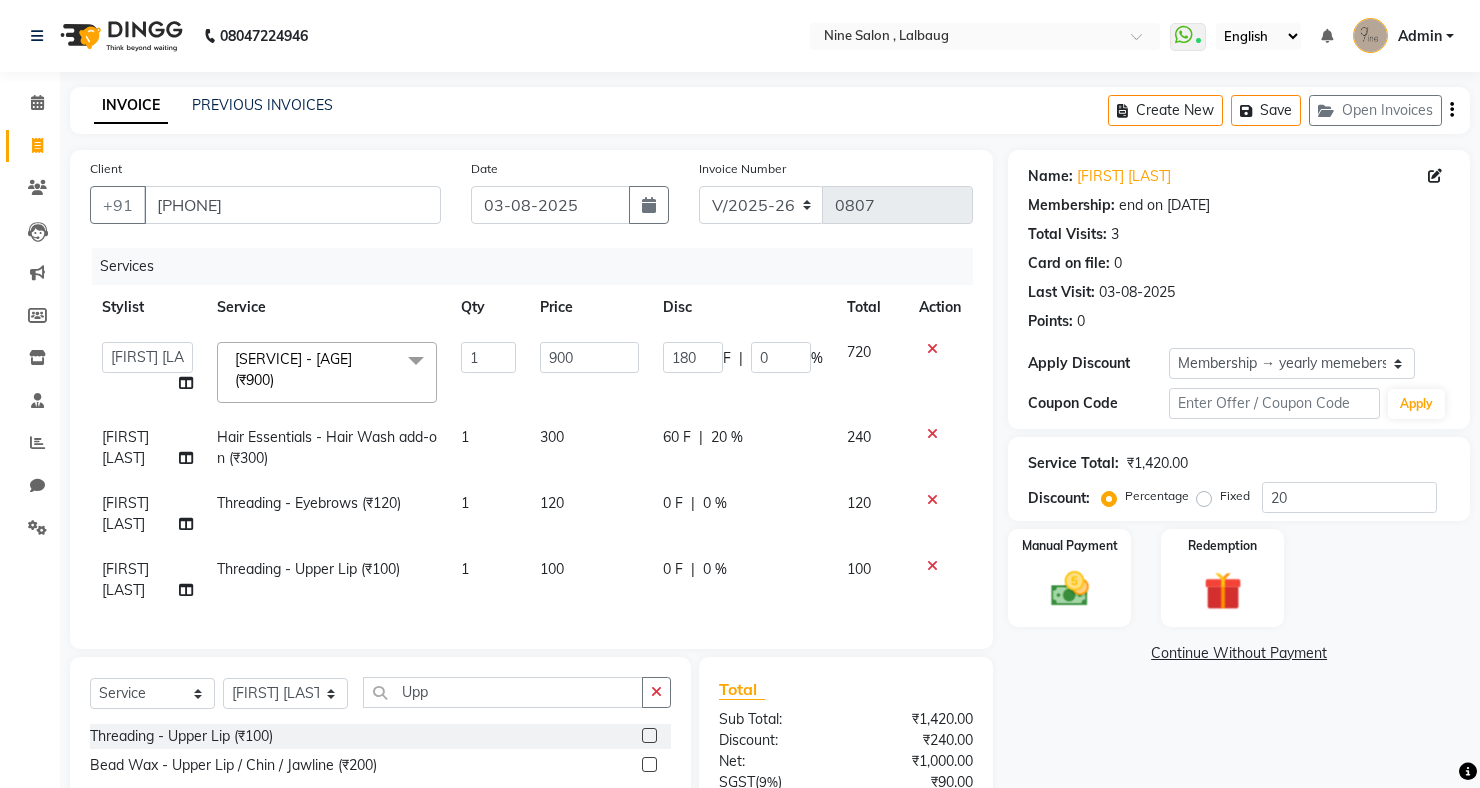click on "Disc" 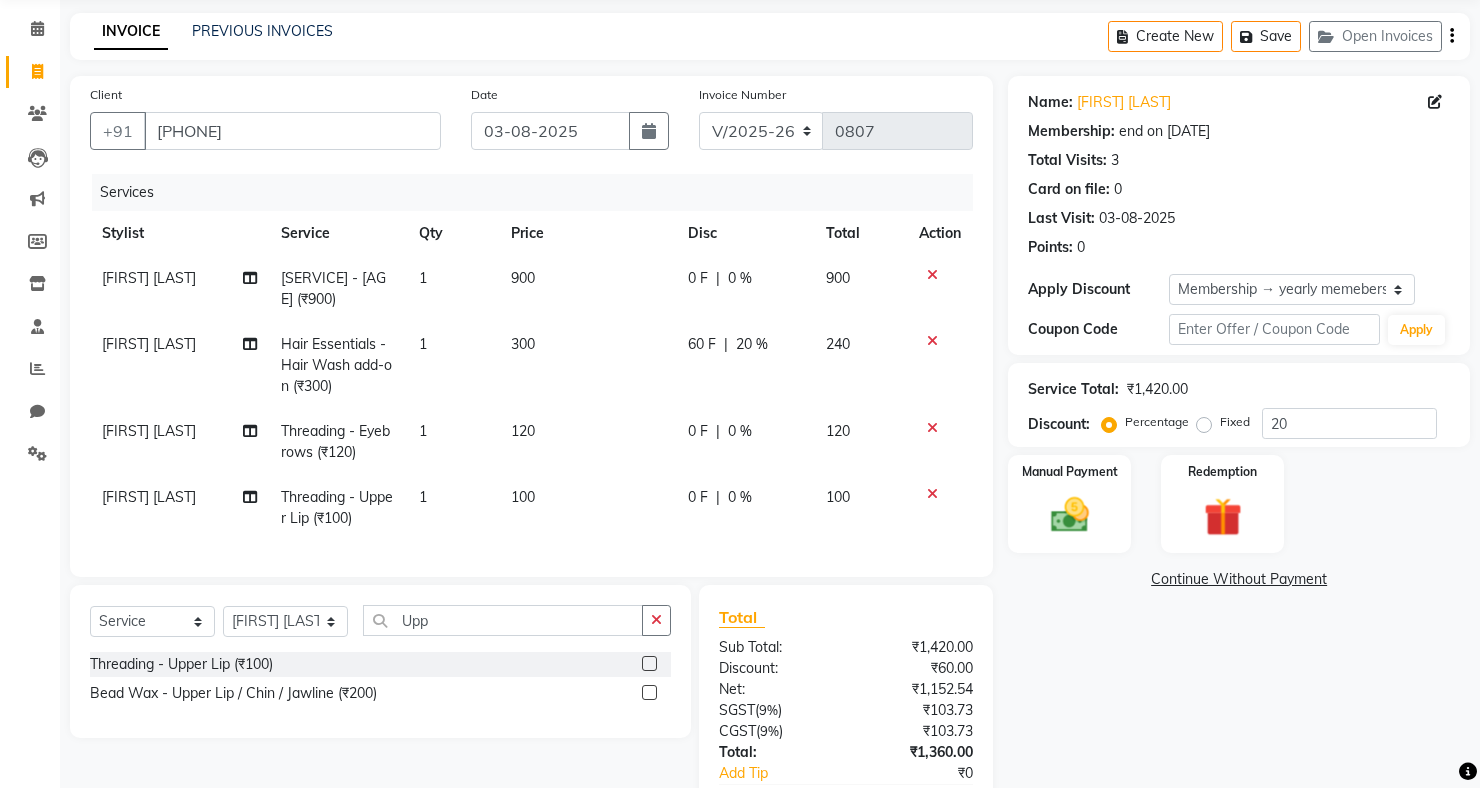 scroll, scrollTop: 194, scrollLeft: 0, axis: vertical 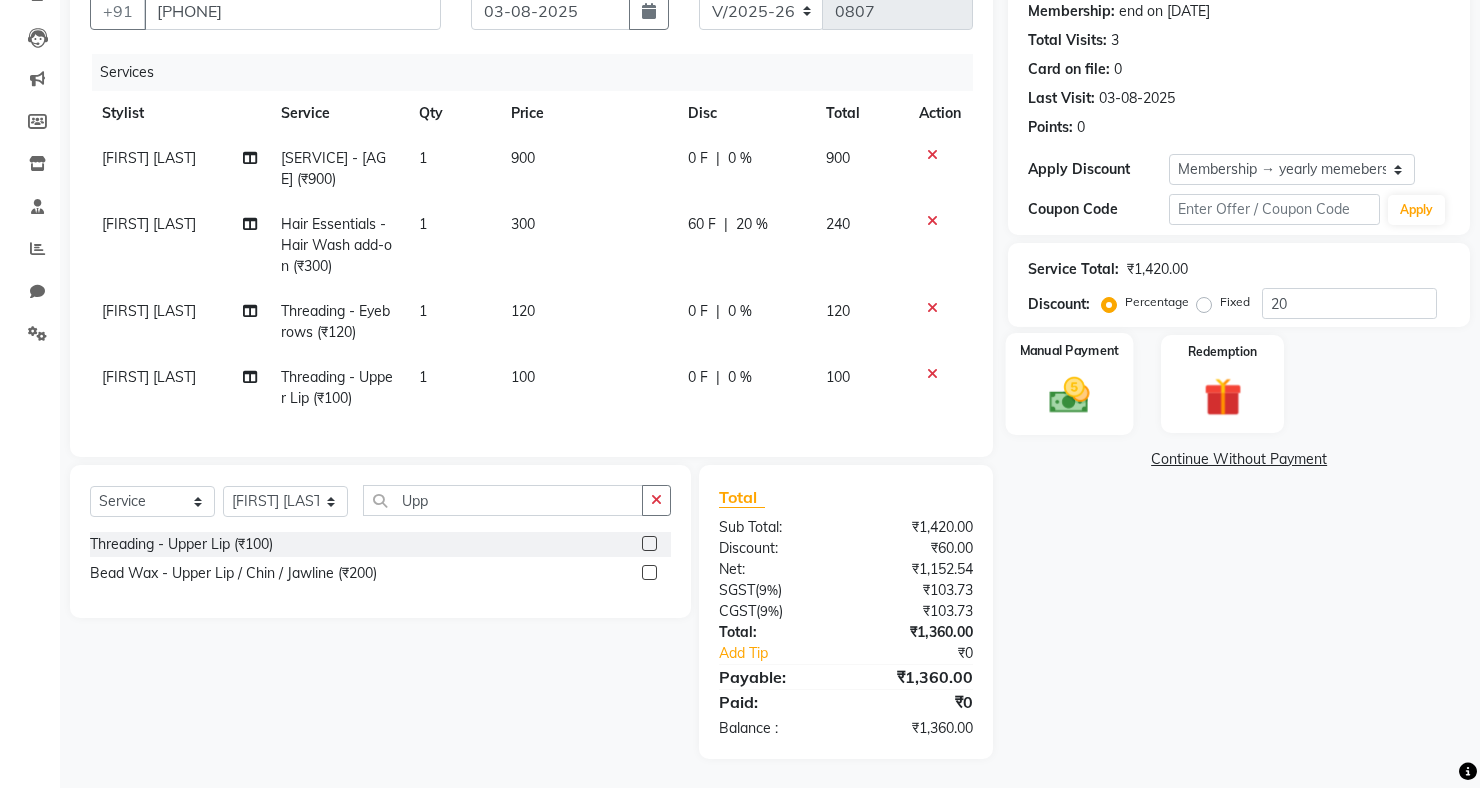 click 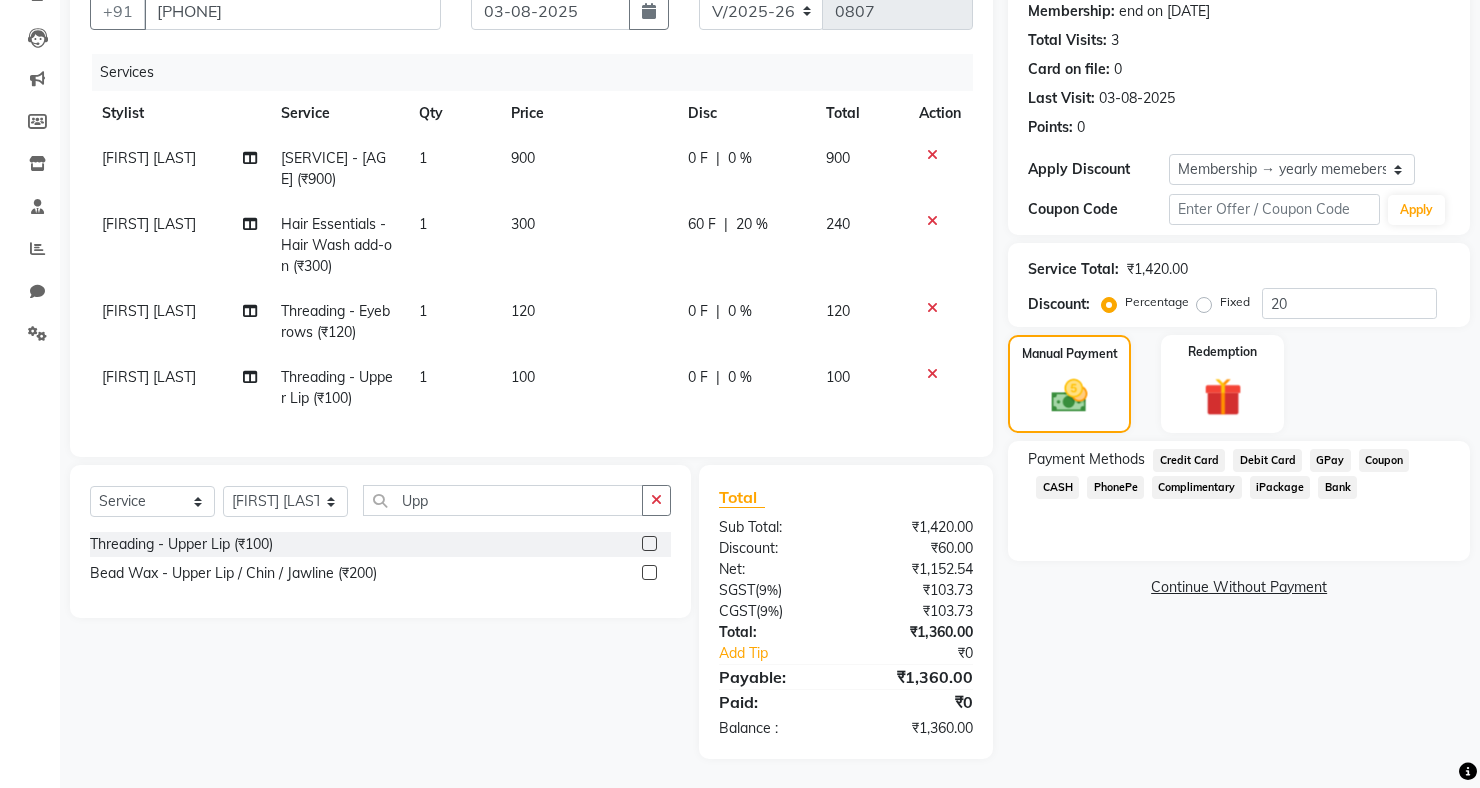 click on "CASH" 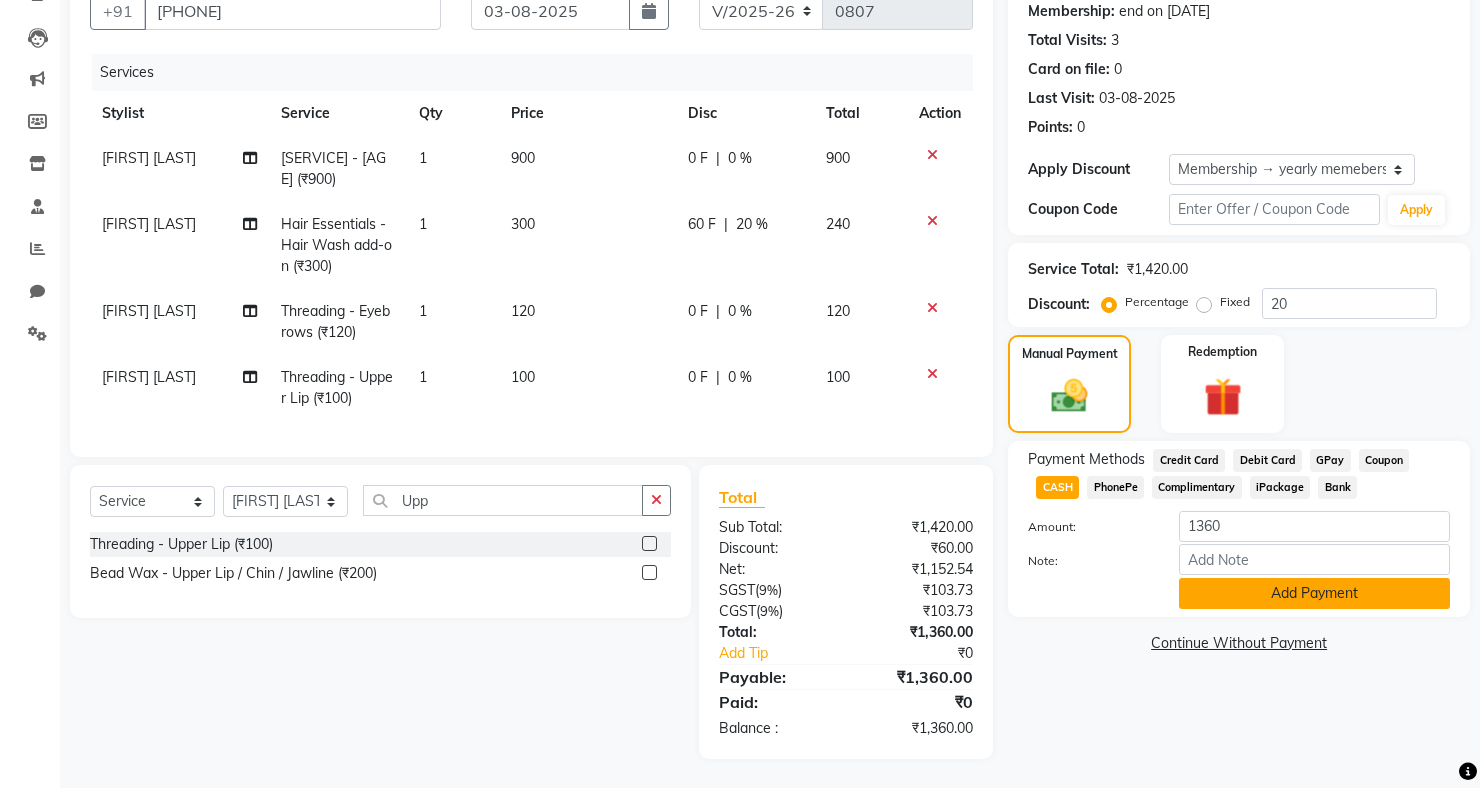click on "Add Payment" 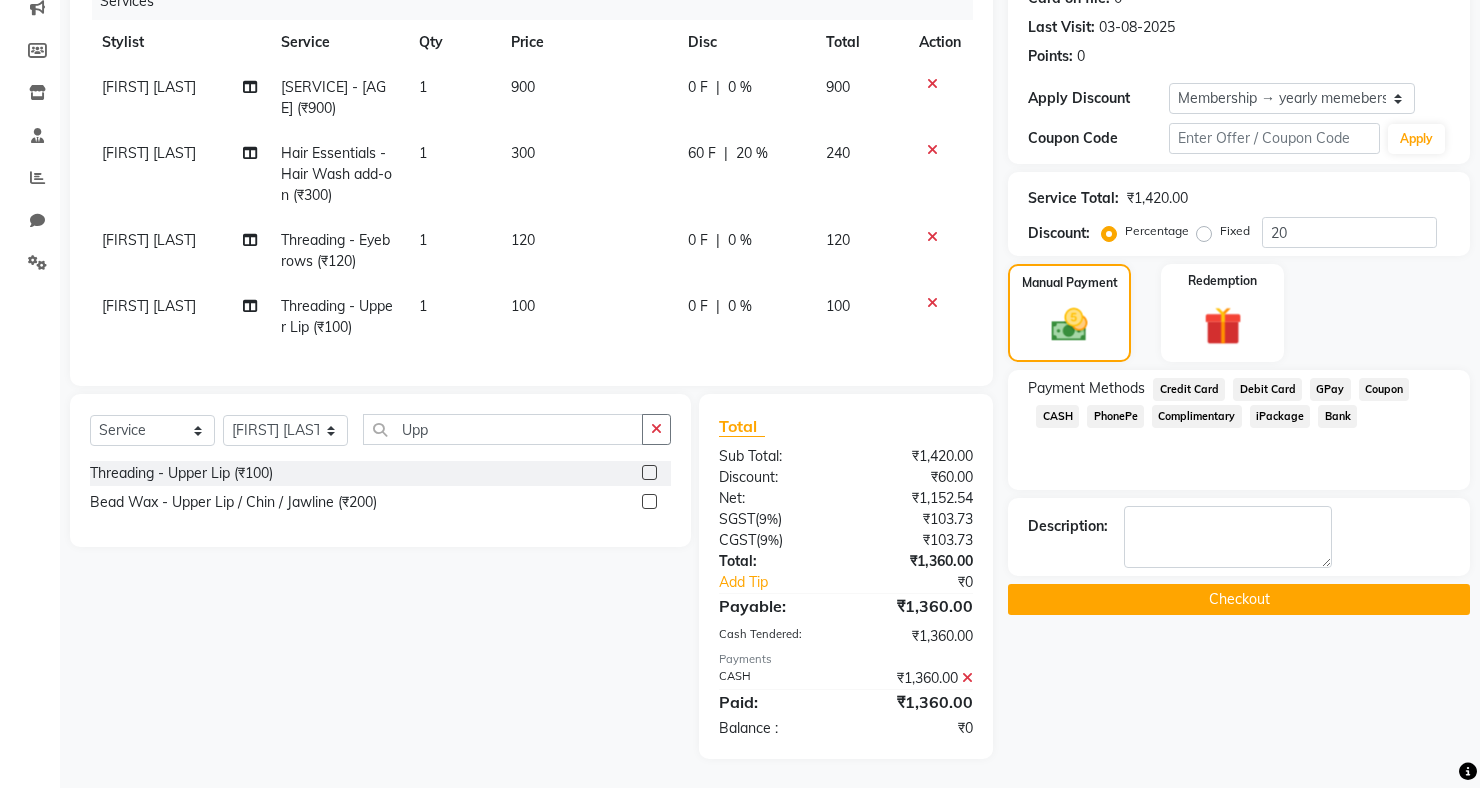 scroll, scrollTop: 264, scrollLeft: 0, axis: vertical 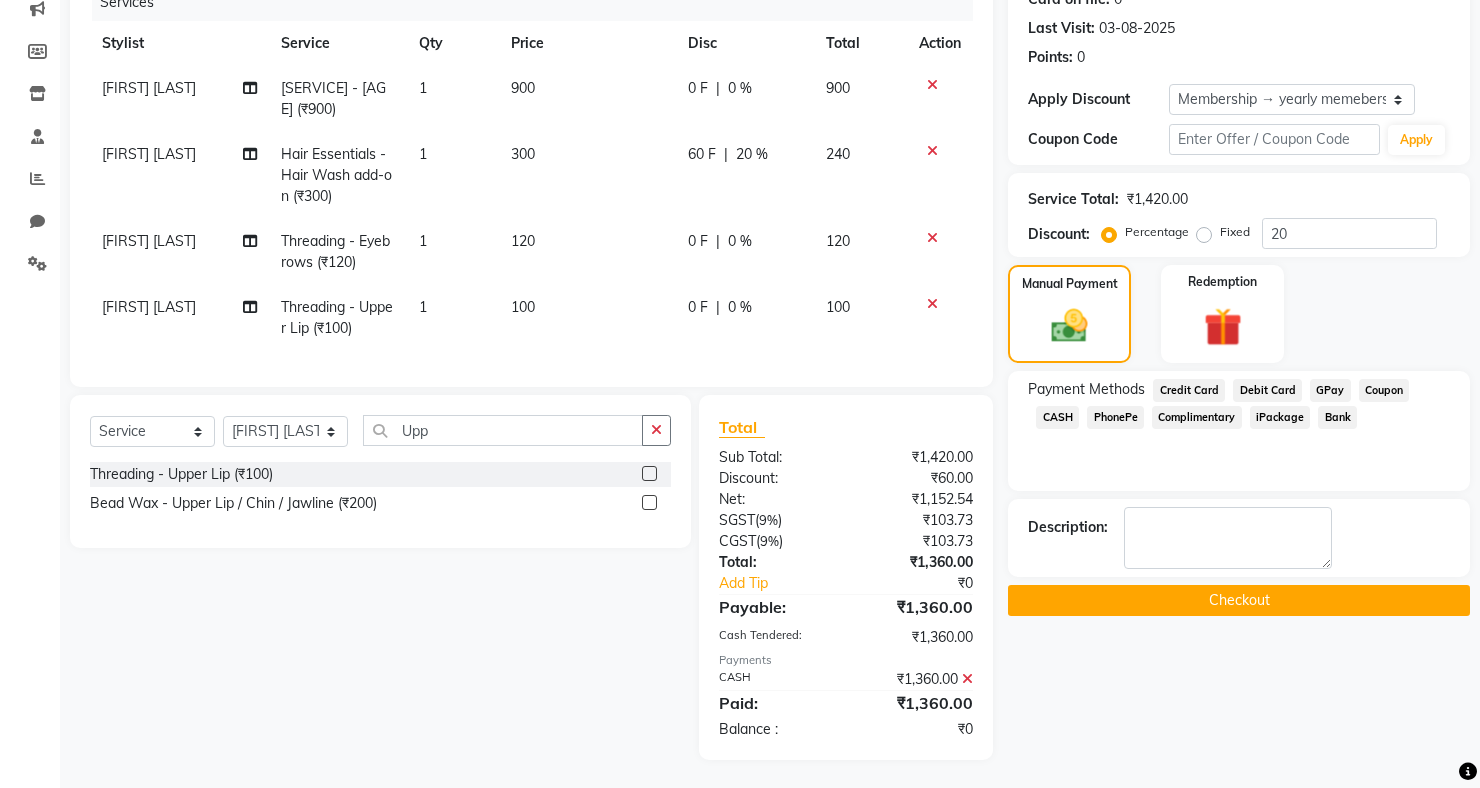 click on "Checkout" 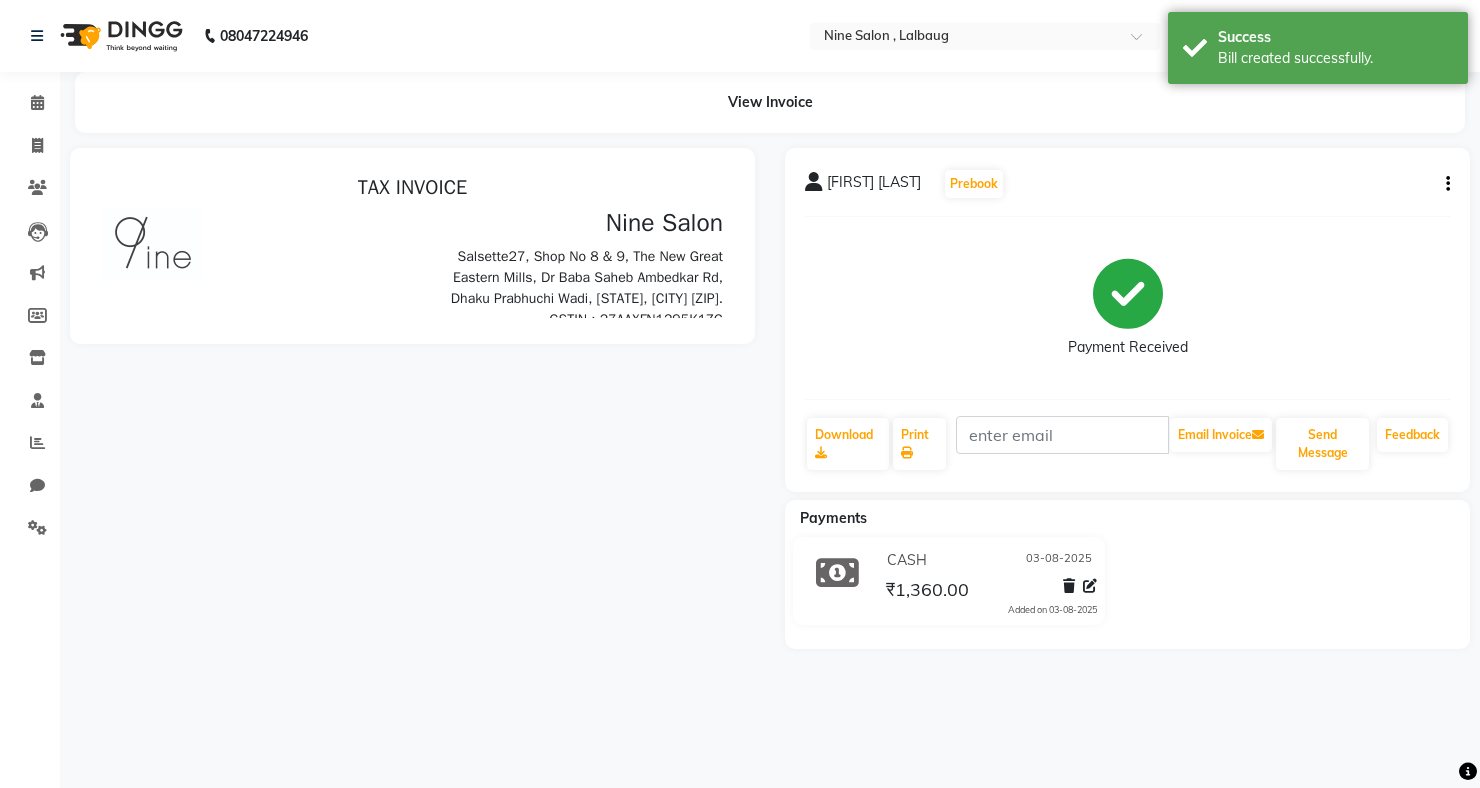 scroll, scrollTop: 0, scrollLeft: 0, axis: both 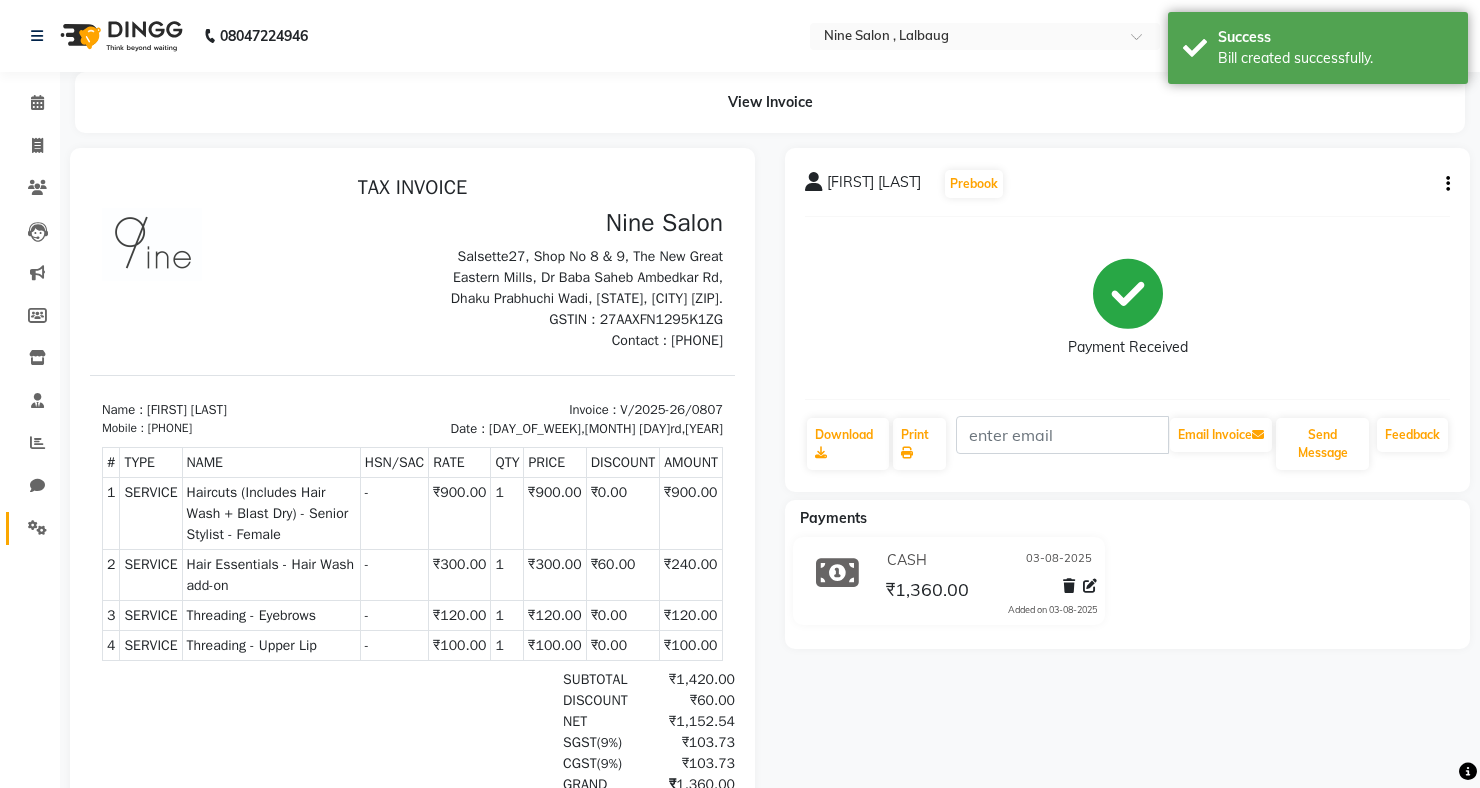 click 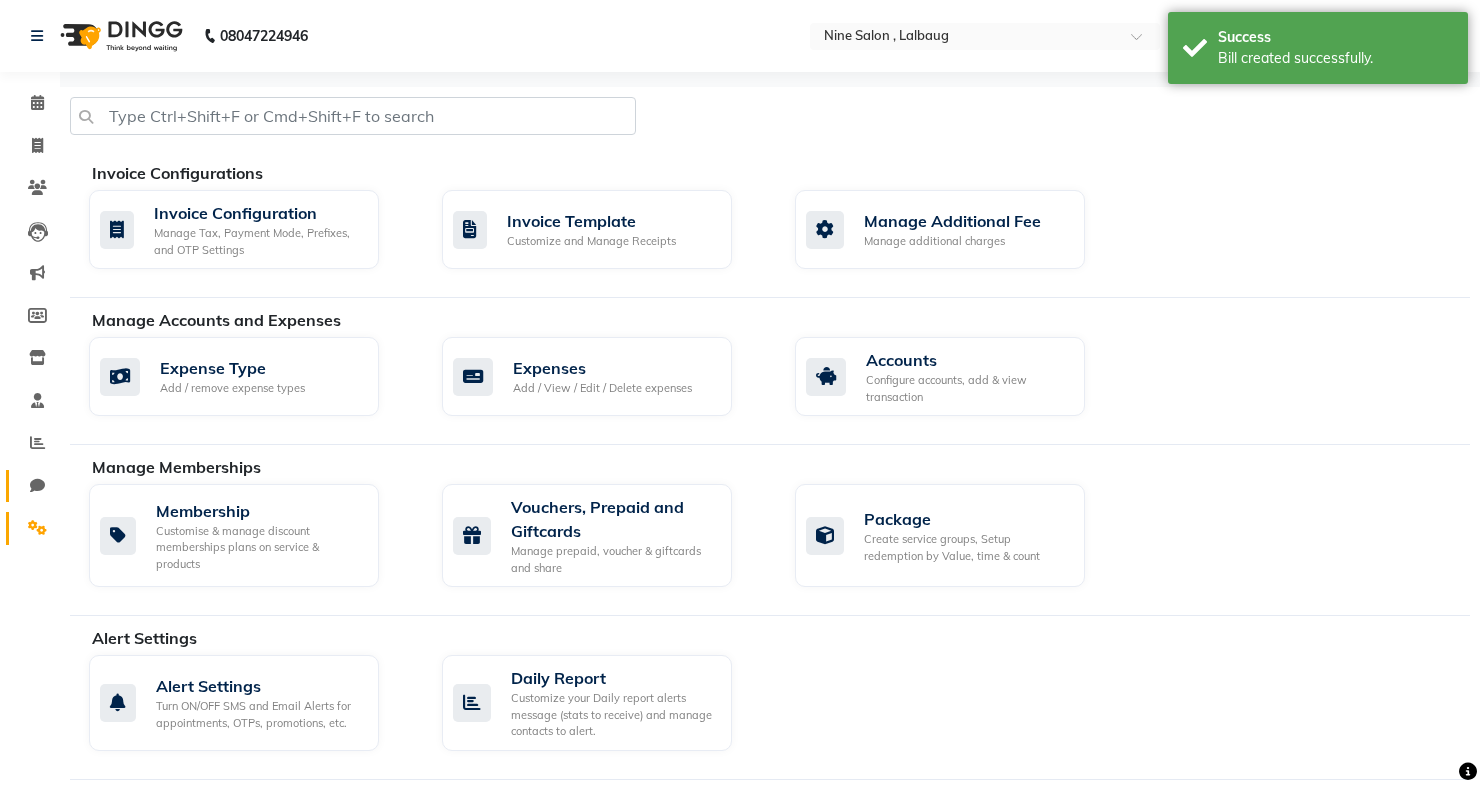 click 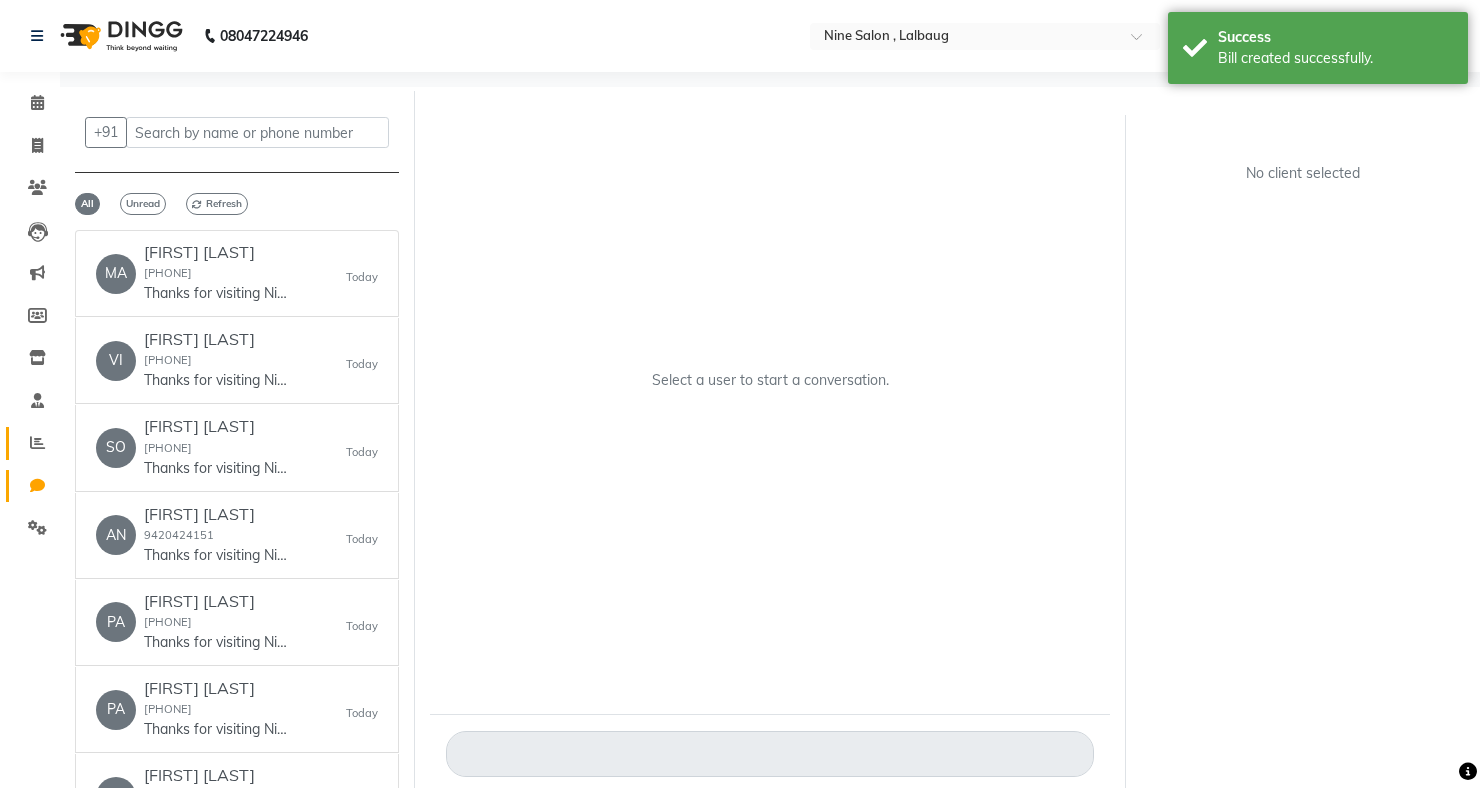 click on "Reports" 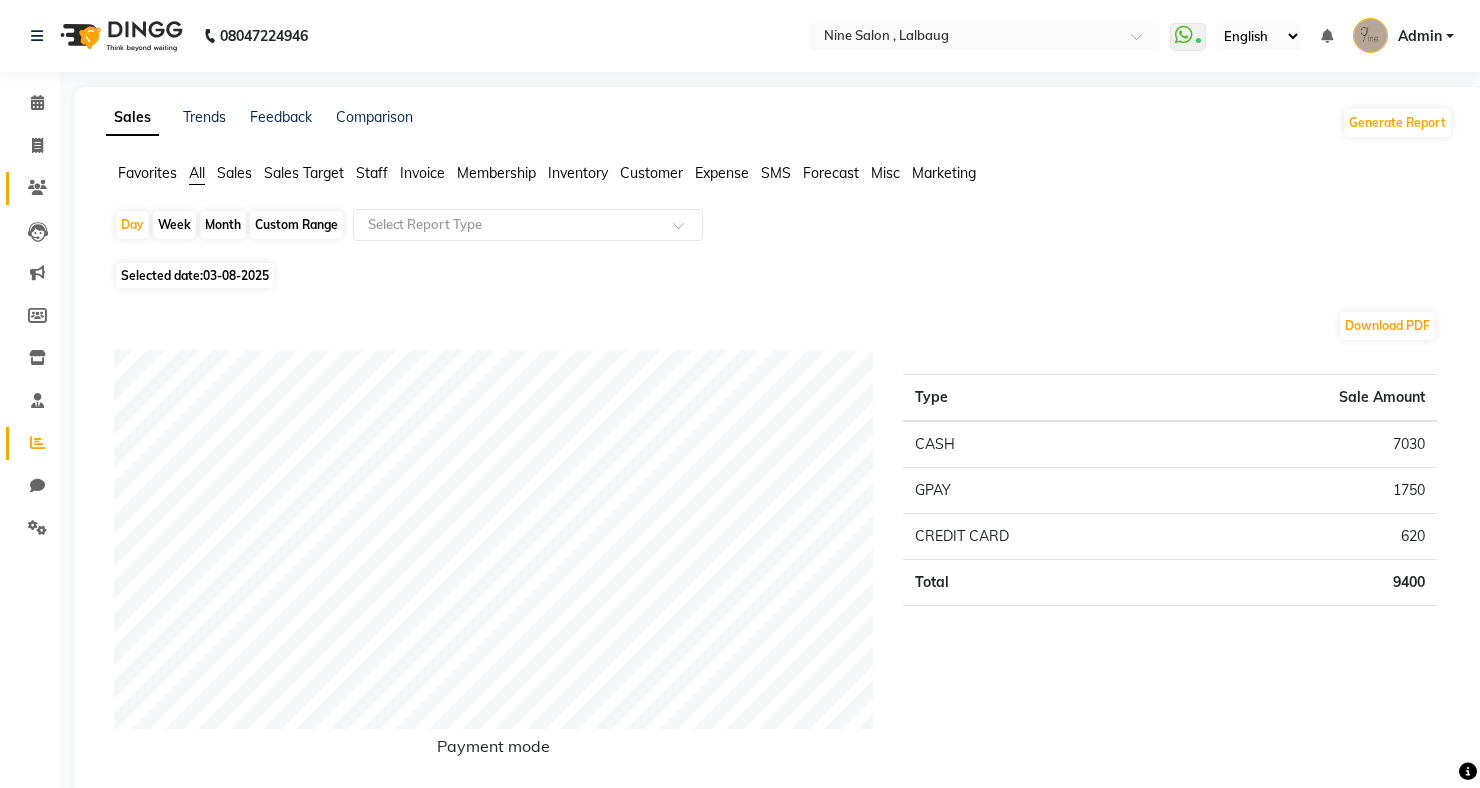 click 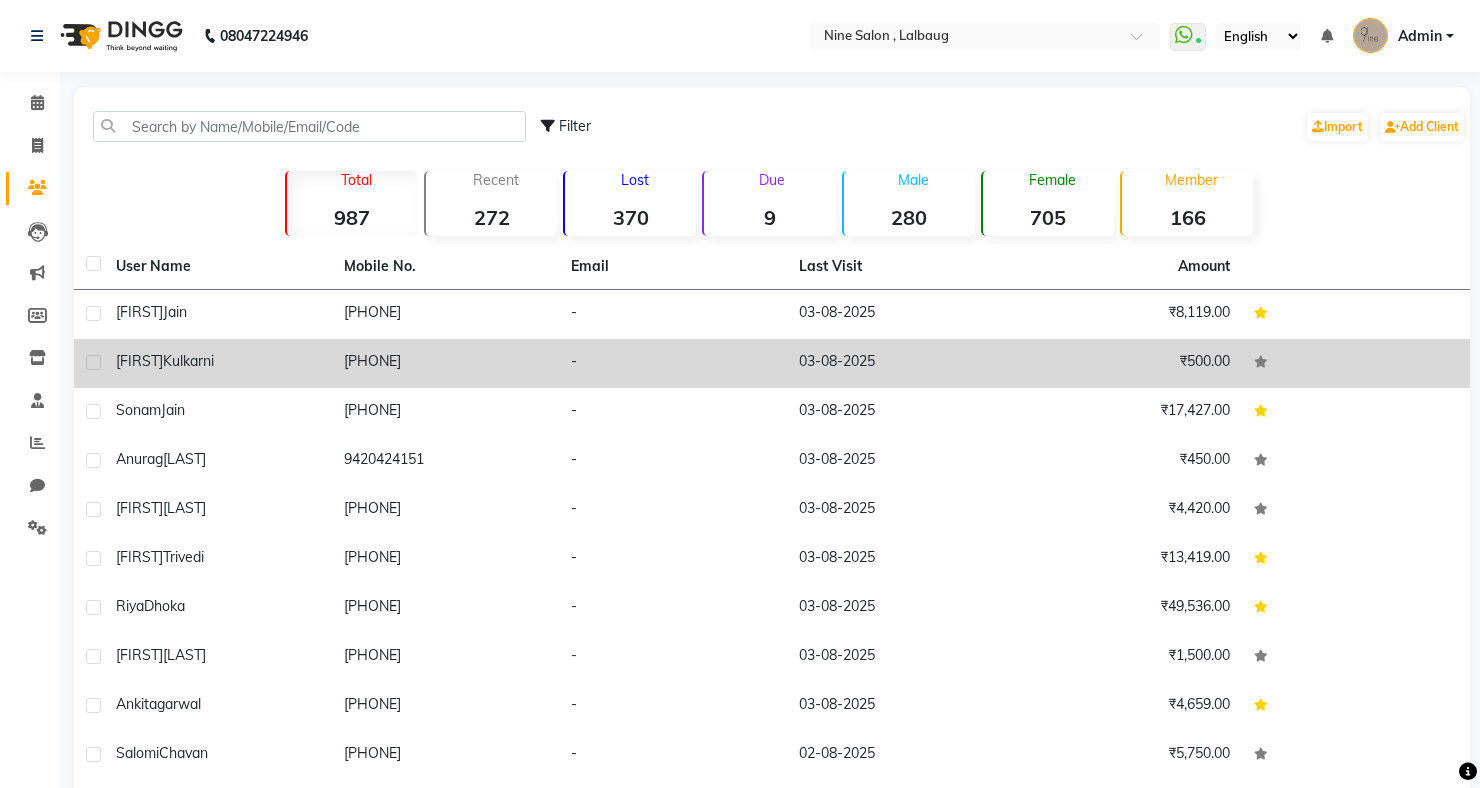 click on "[FIRST] [LAST]" 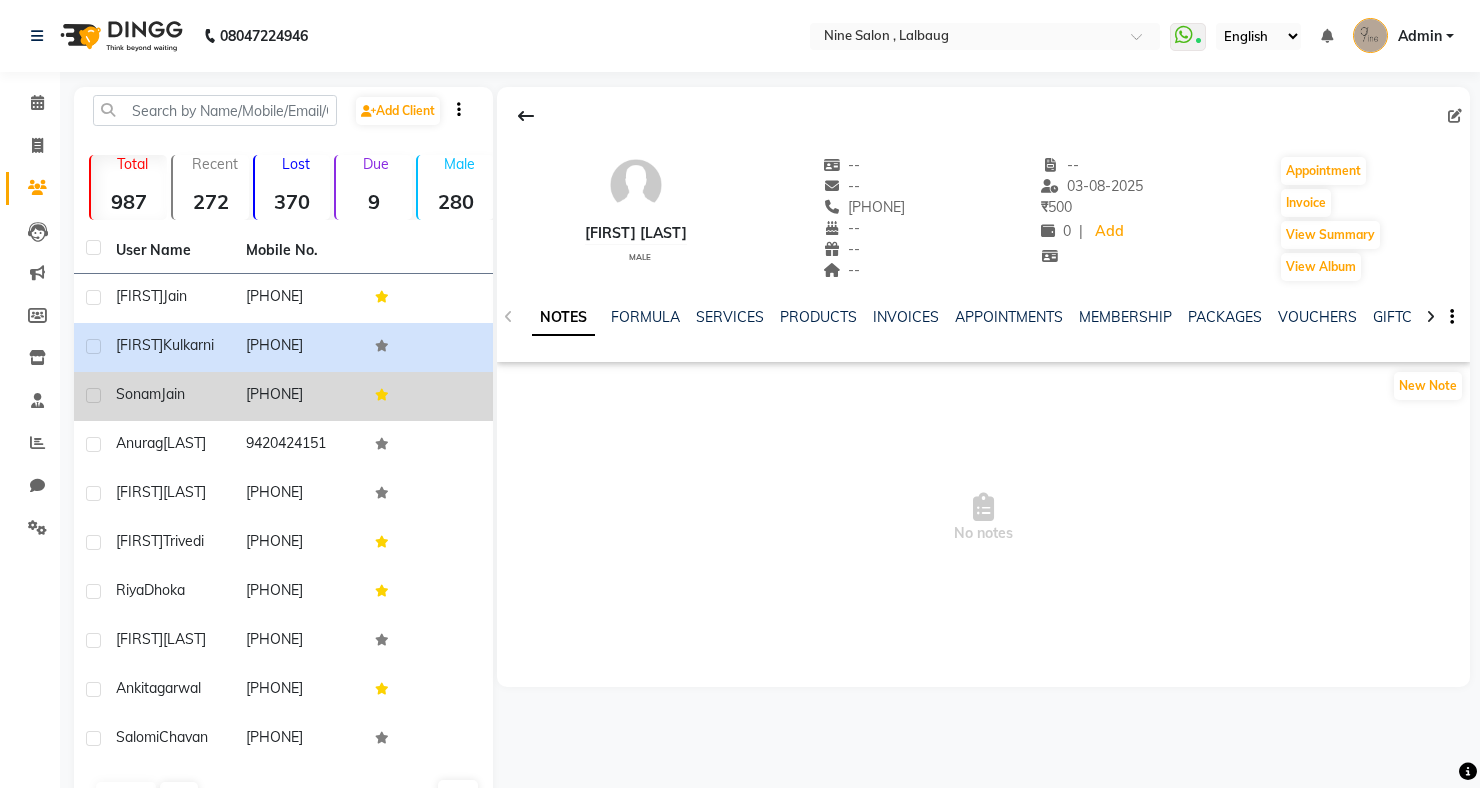 click on "[PHONE]" 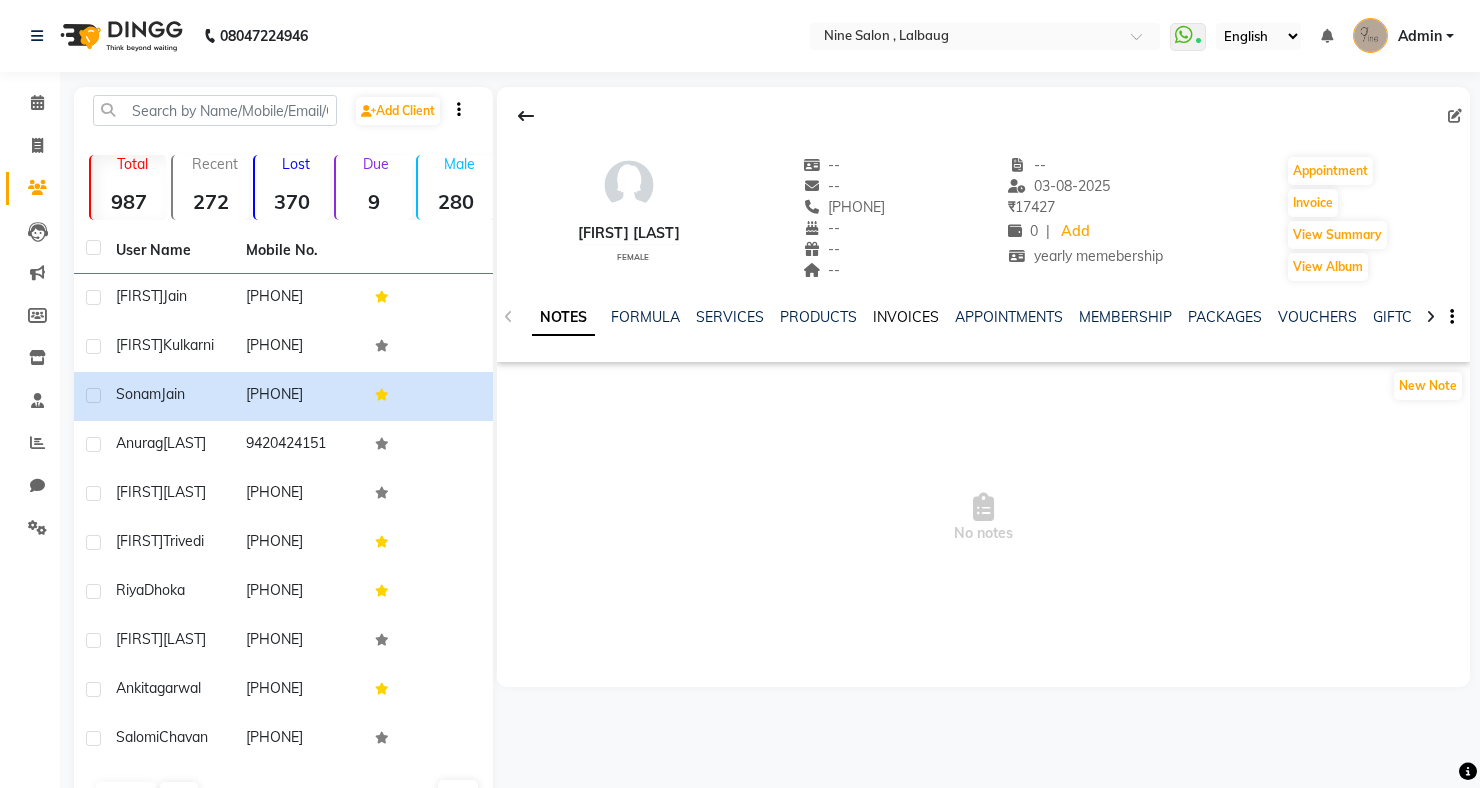 click on "INVOICES" 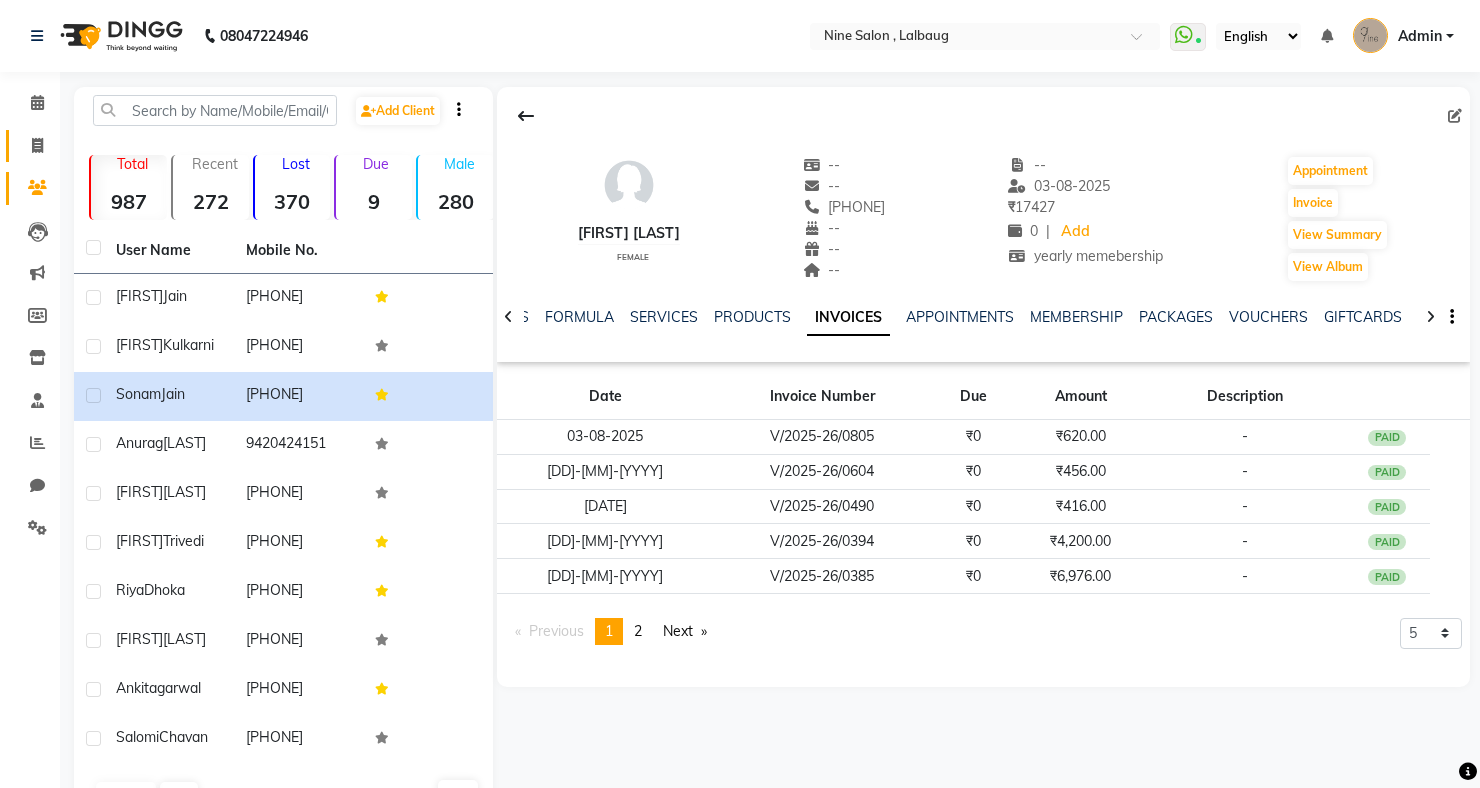 click on "Invoice" 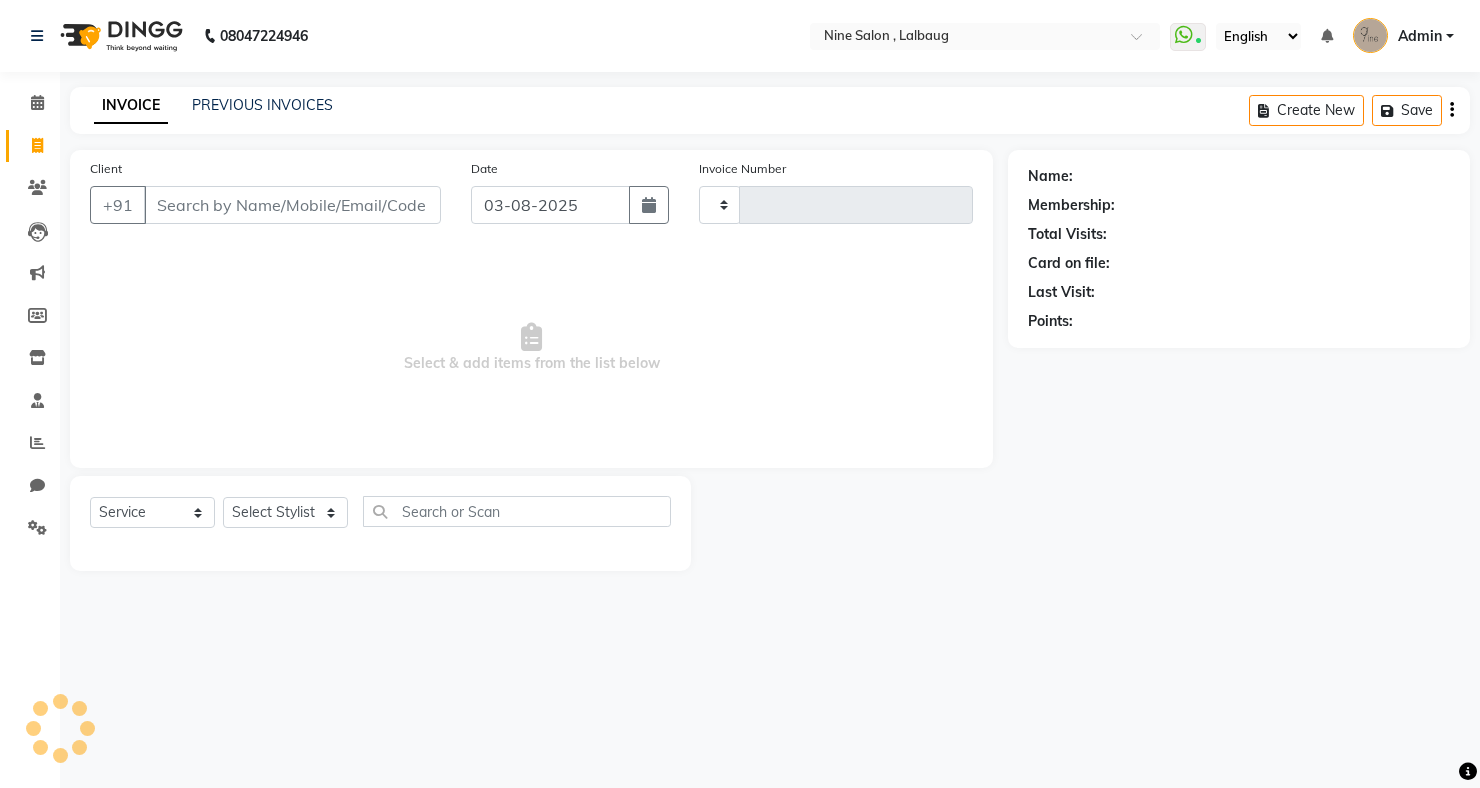 type on "0808" 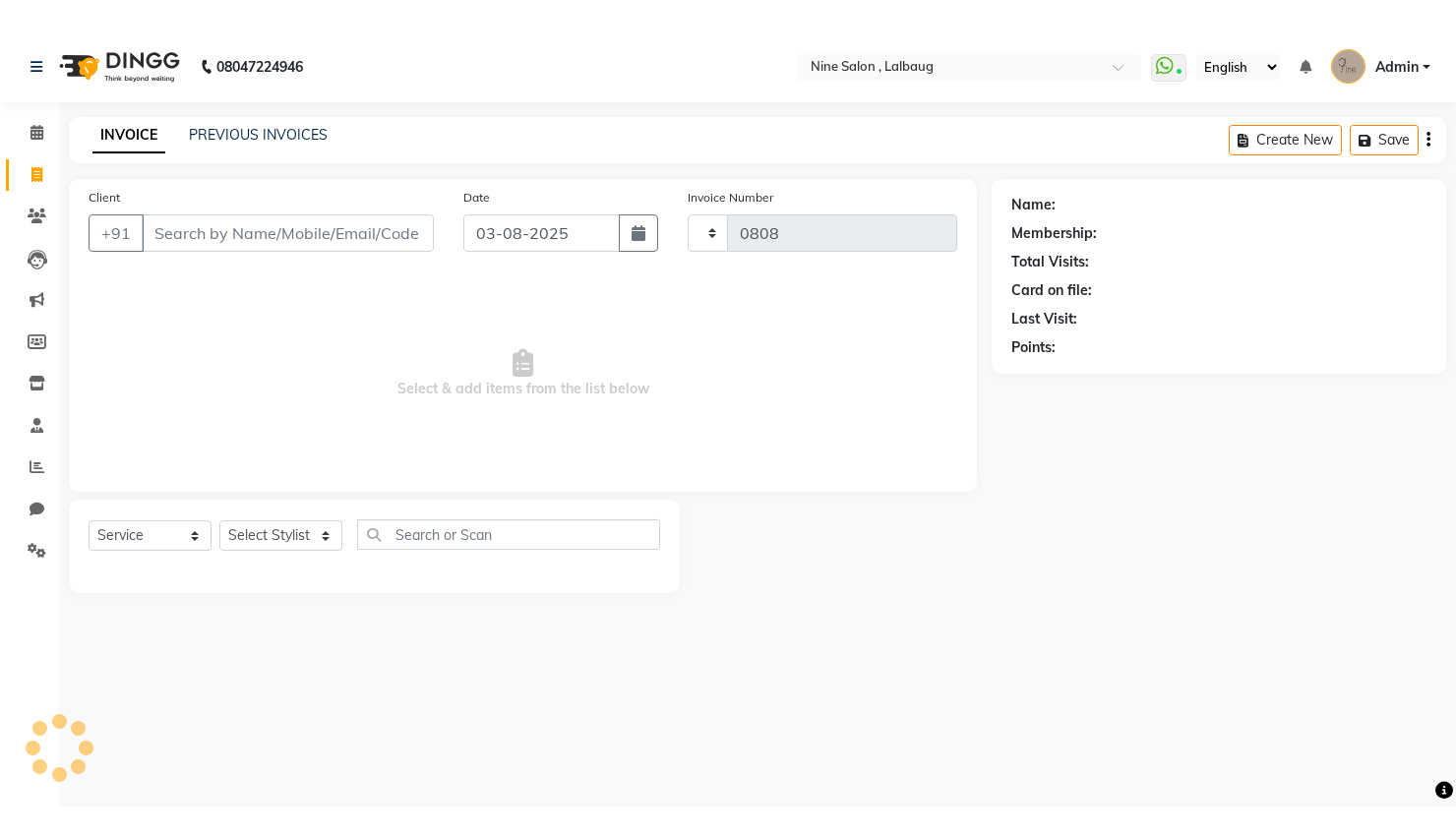 scroll, scrollTop: 46, scrollLeft: 0, axis: vertical 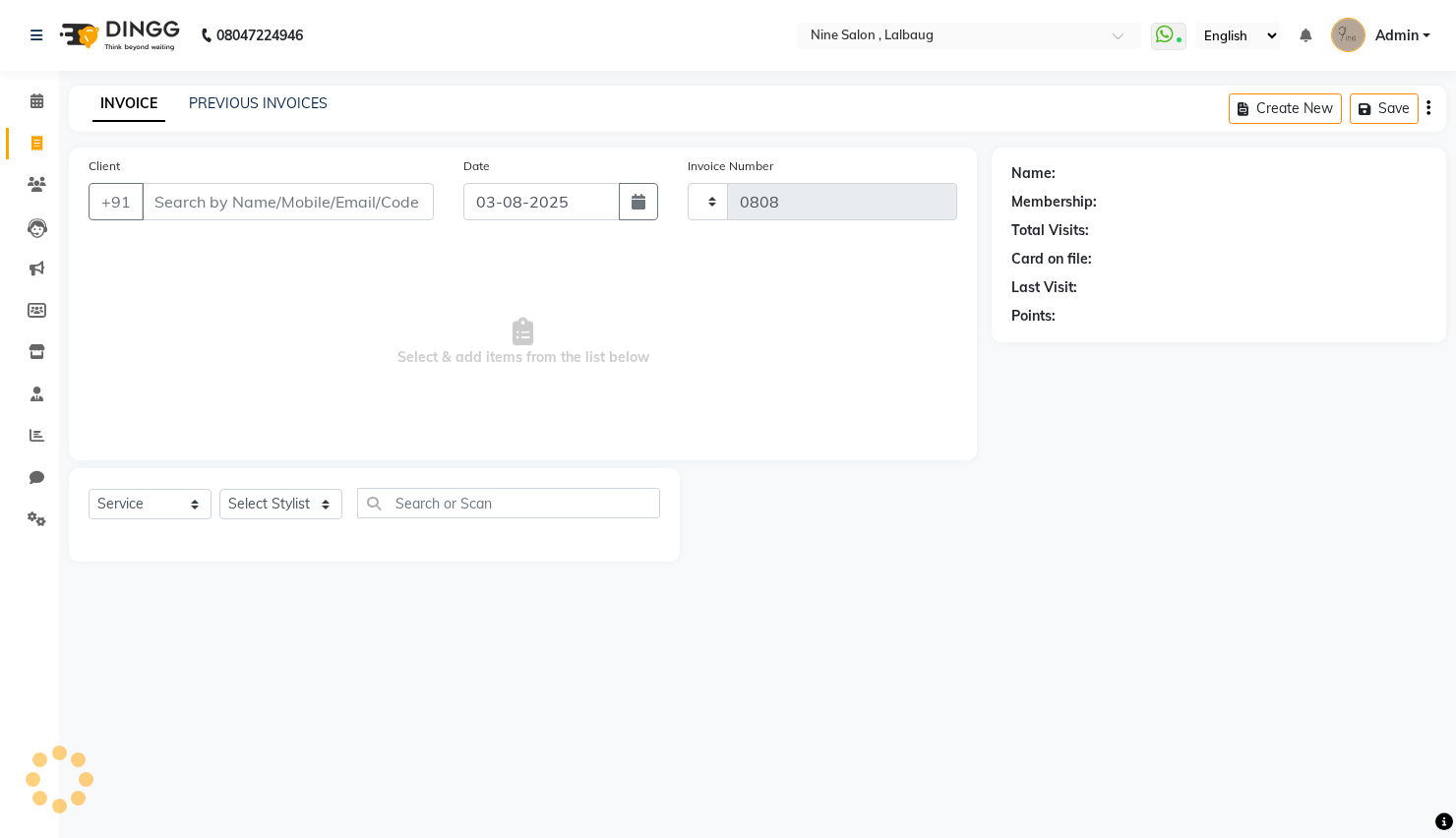 select on "7341" 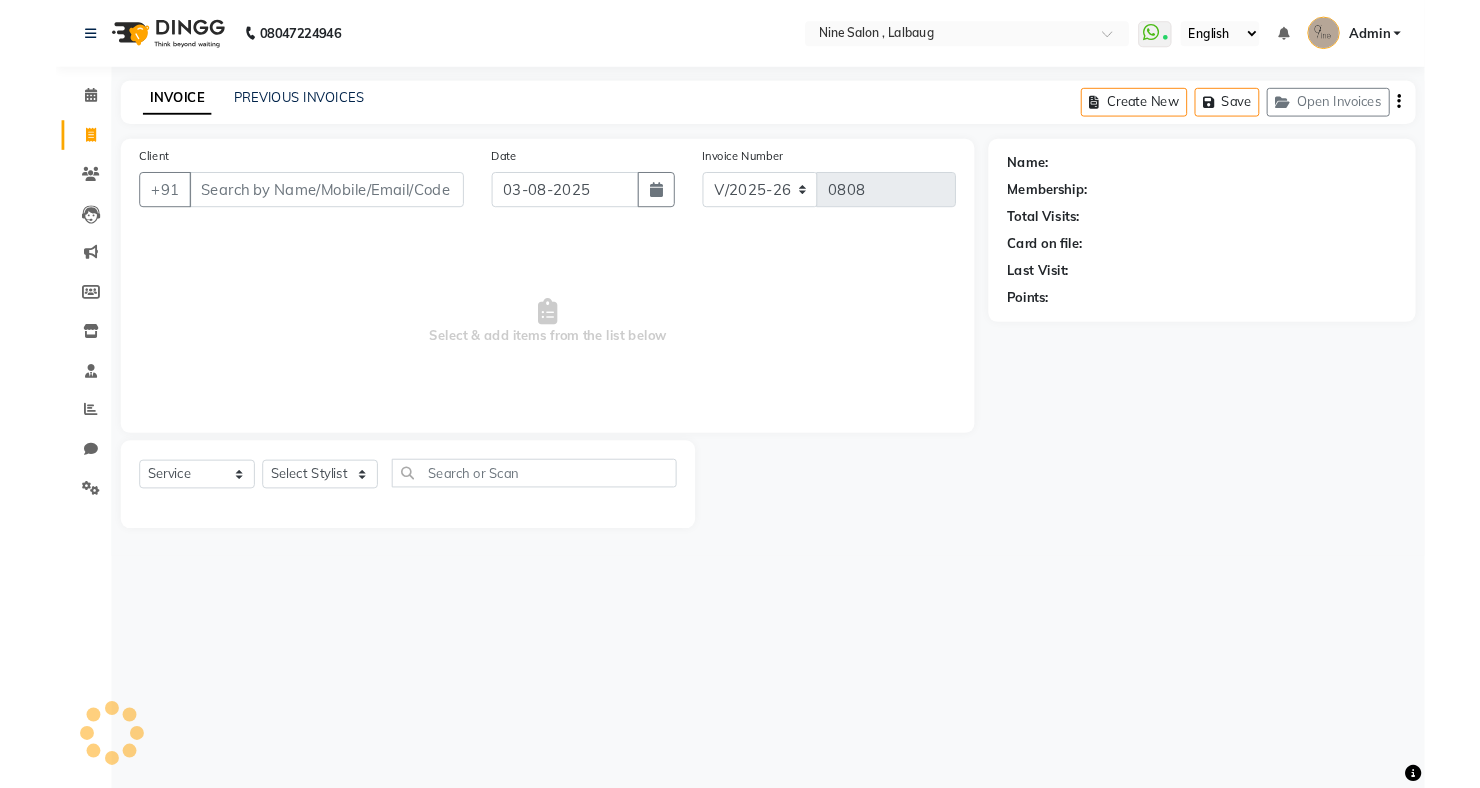 scroll, scrollTop: 0, scrollLeft: 0, axis: both 